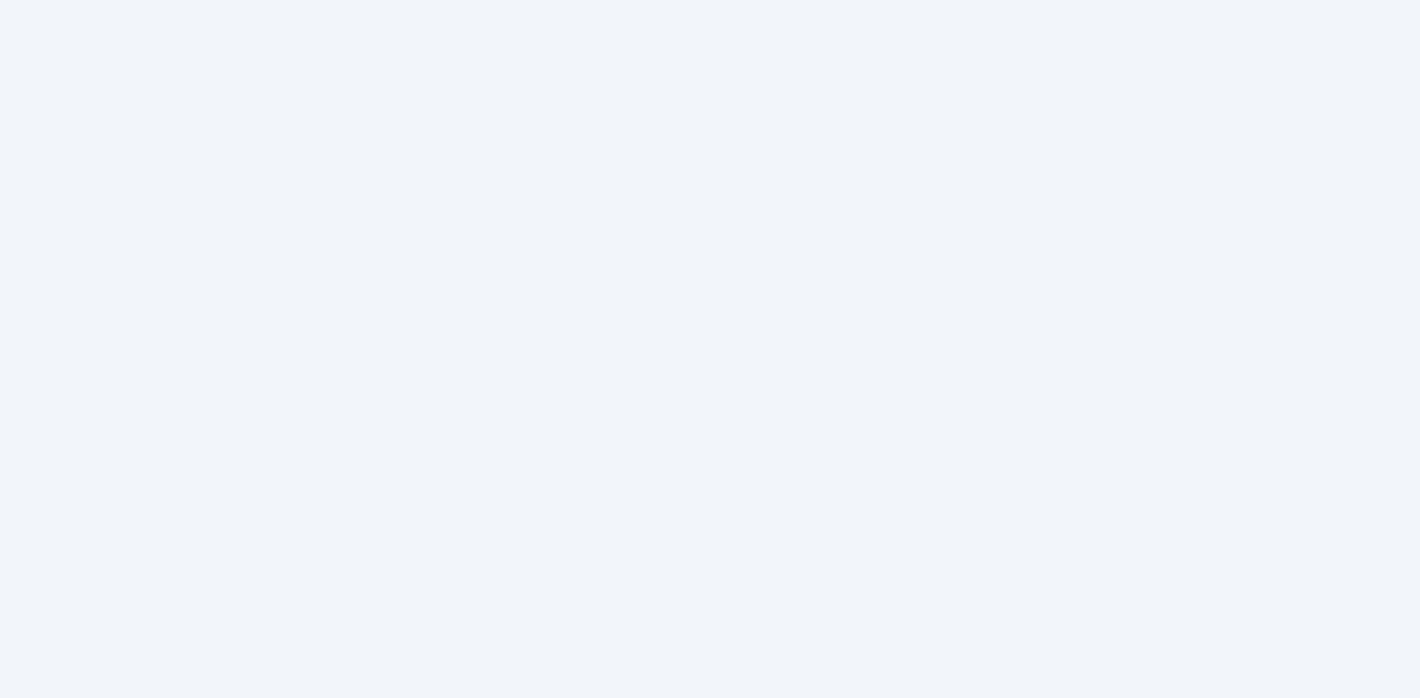 scroll, scrollTop: 0, scrollLeft: 0, axis: both 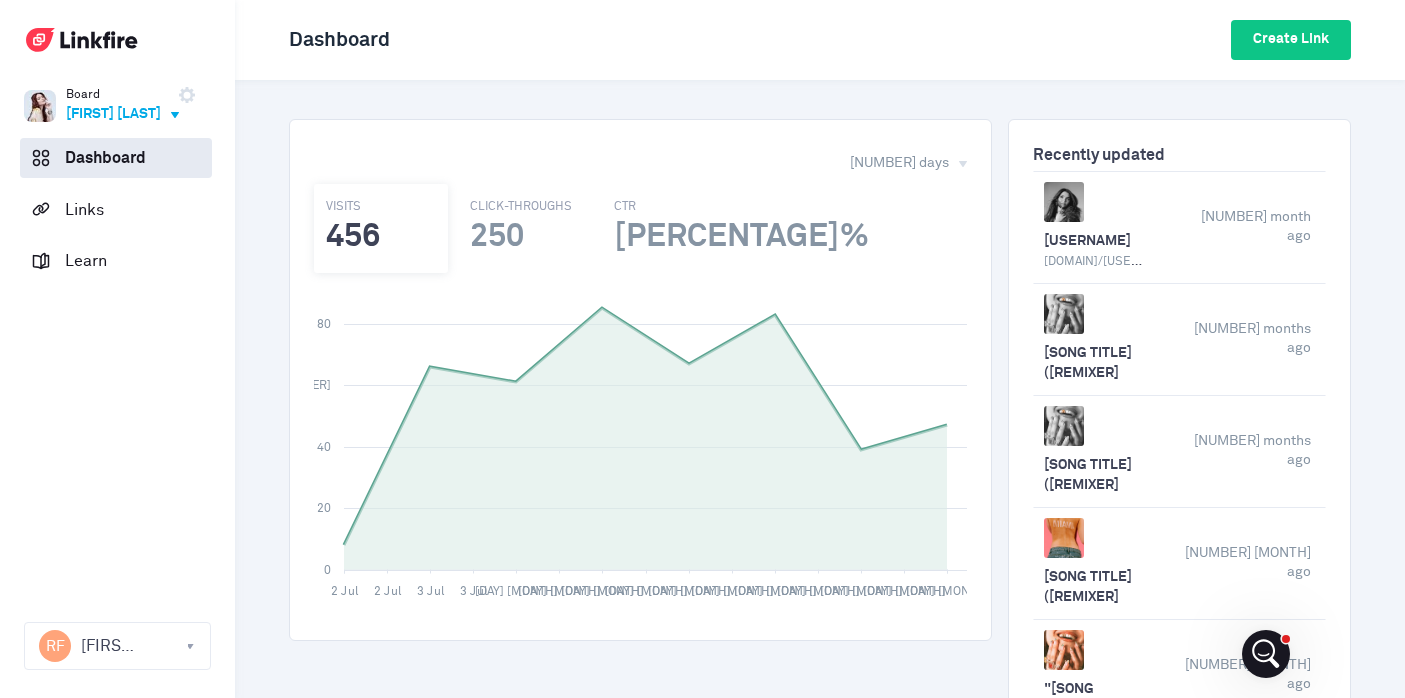 click on "[FIRST] [LAST]" at bounding box center (113, 115) 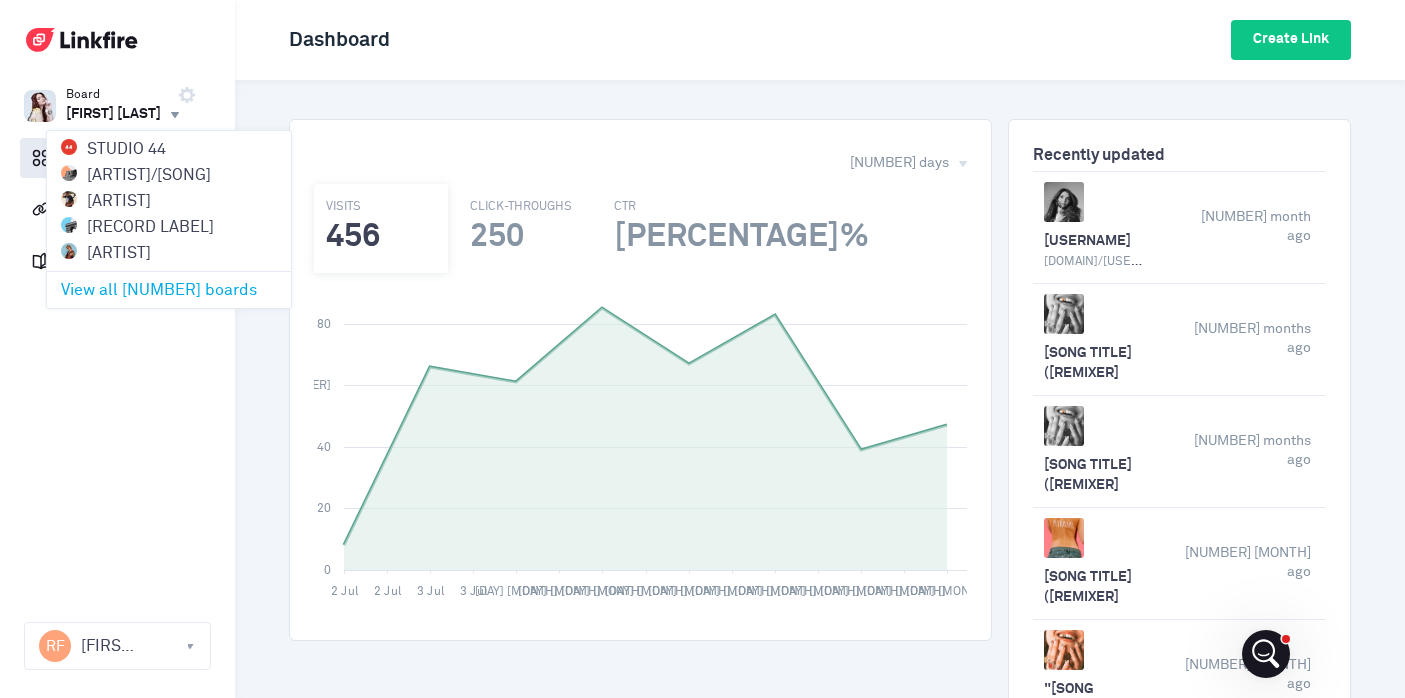 click on "View all [NUMBER] boards" at bounding box center (159, 290) 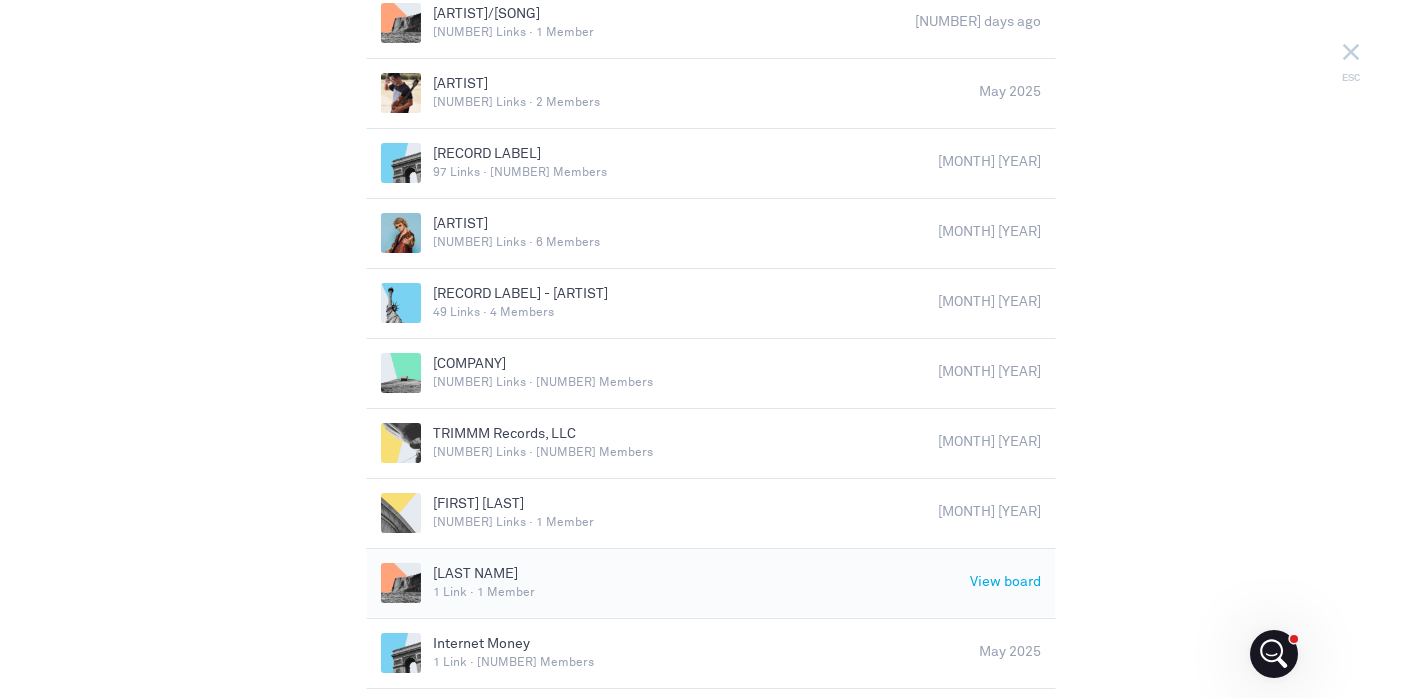 scroll, scrollTop: 0, scrollLeft: 0, axis: both 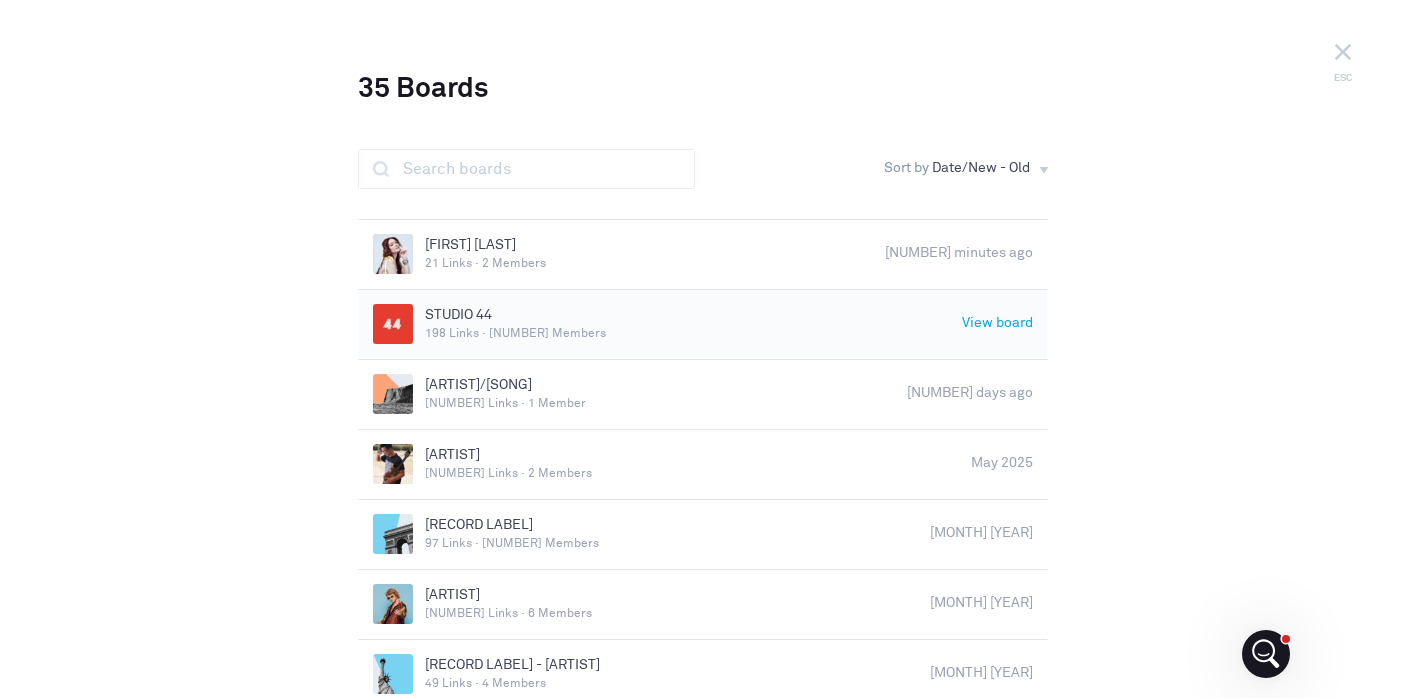 click on "[NUMBER] Links
·
[NUMBER] Members" at bounding box center [693, 334] 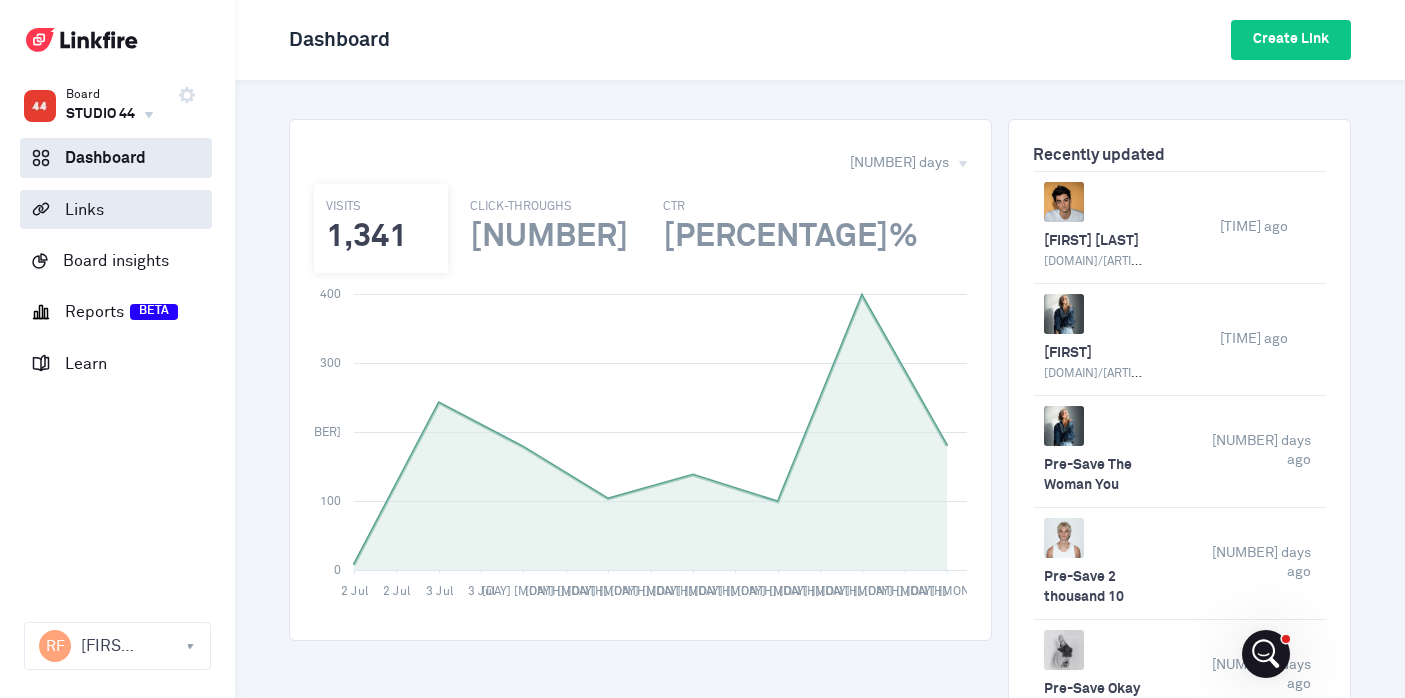 click on "Links" at bounding box center [116, 209] 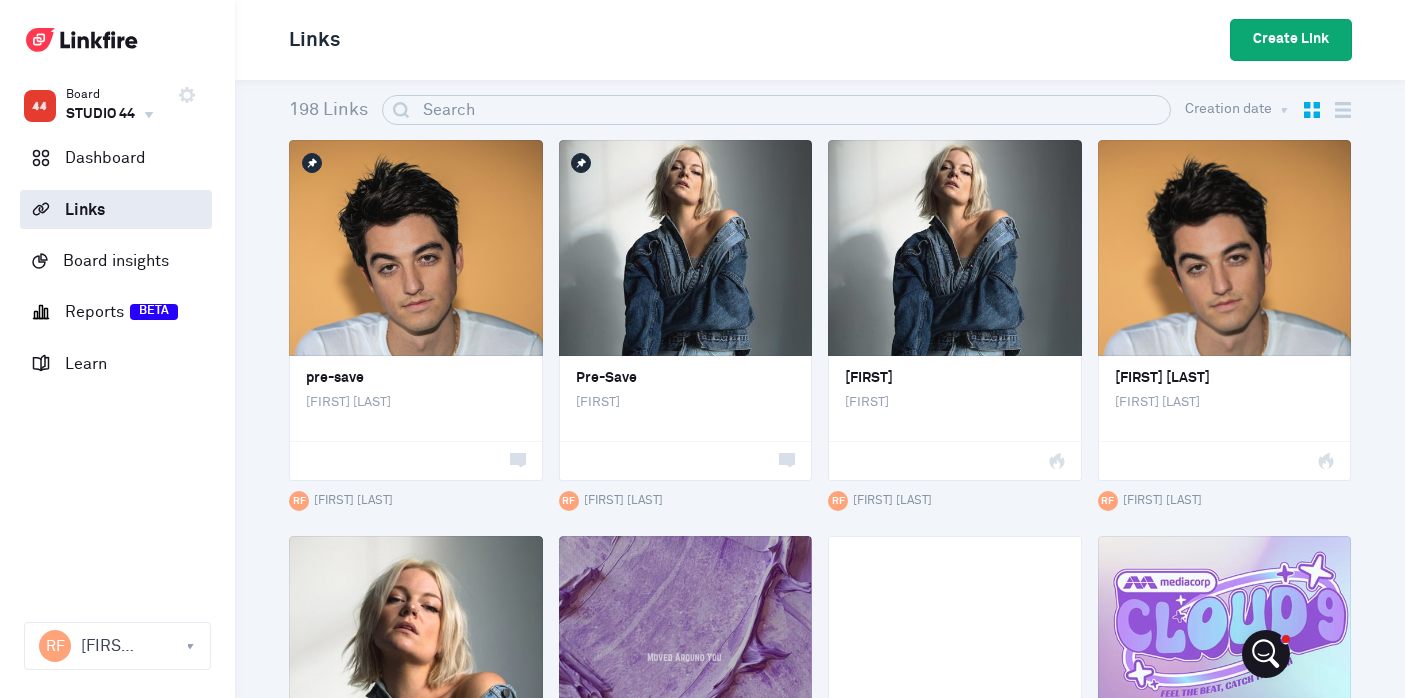click on "Create Link" at bounding box center (1291, 40) 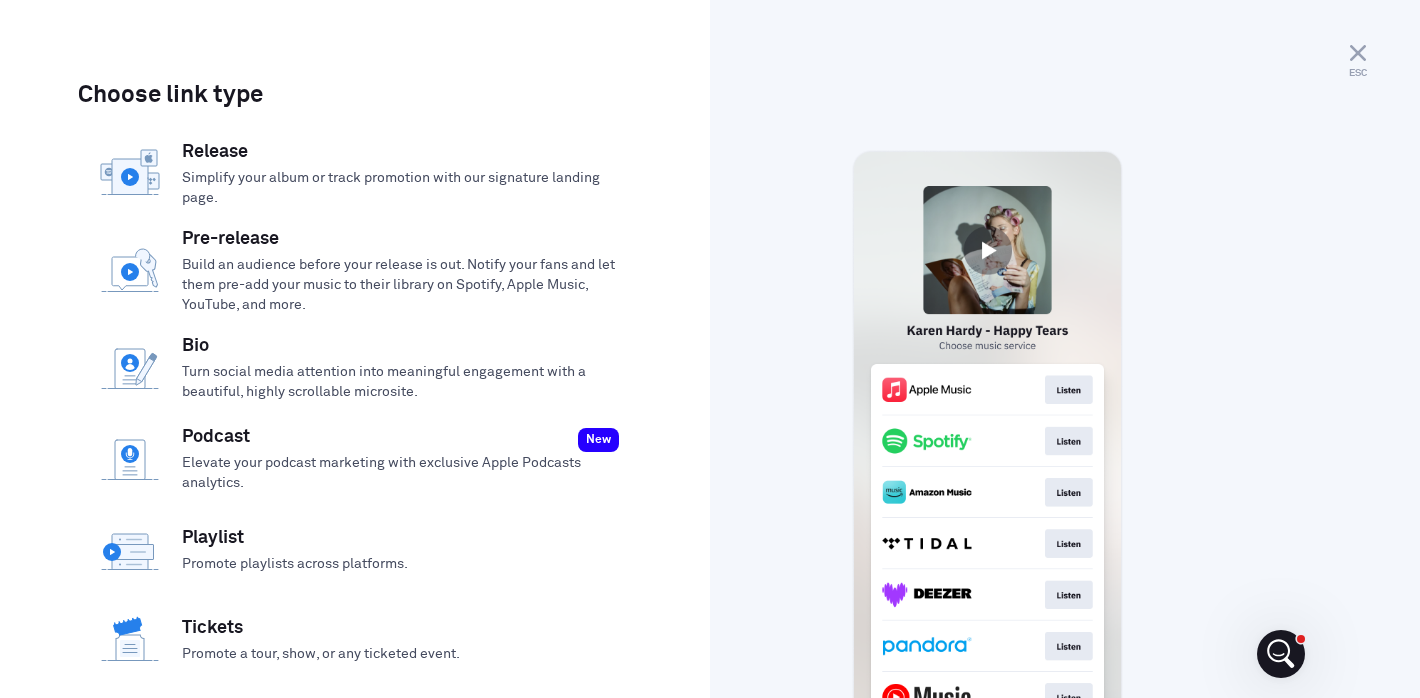 click on "Simplify your album or track promotion with our signature landing page." at bounding box center (401, 188) 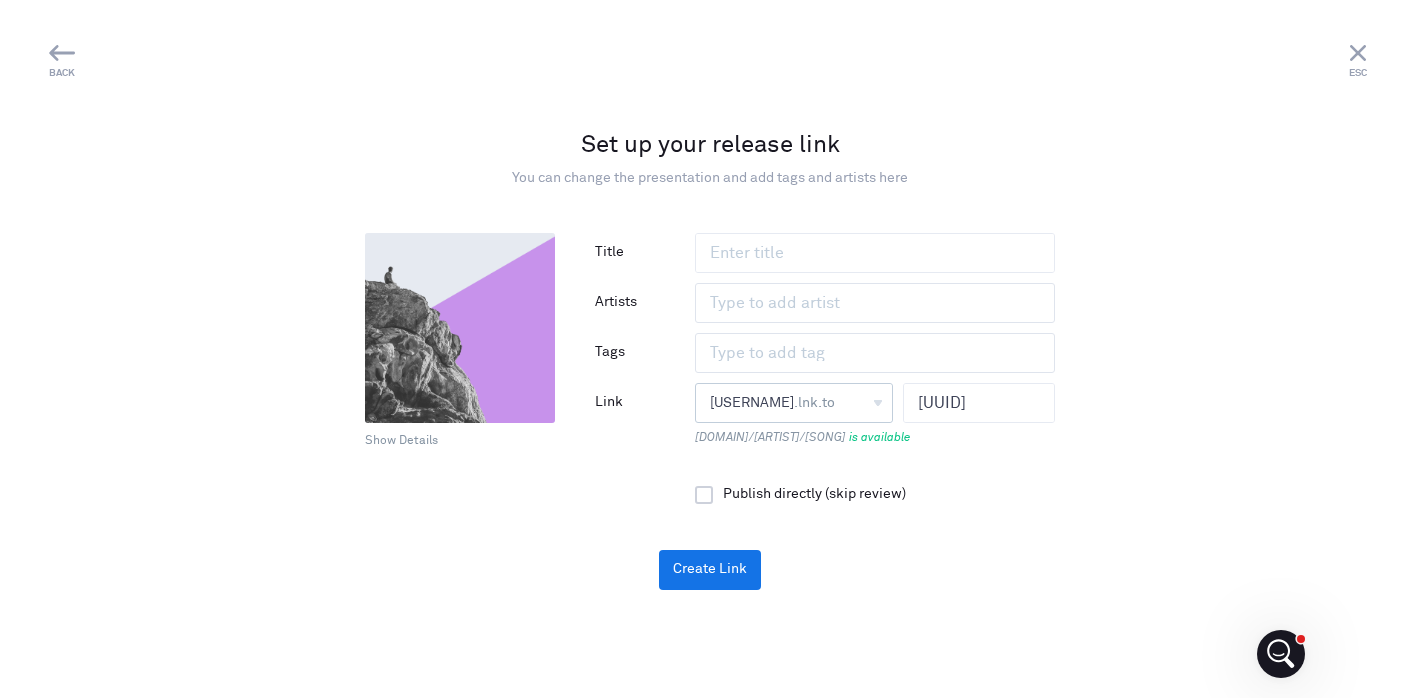 click on "[USERNAME]
.lnk.to
[USERNAME]" at bounding box center [794, 403] 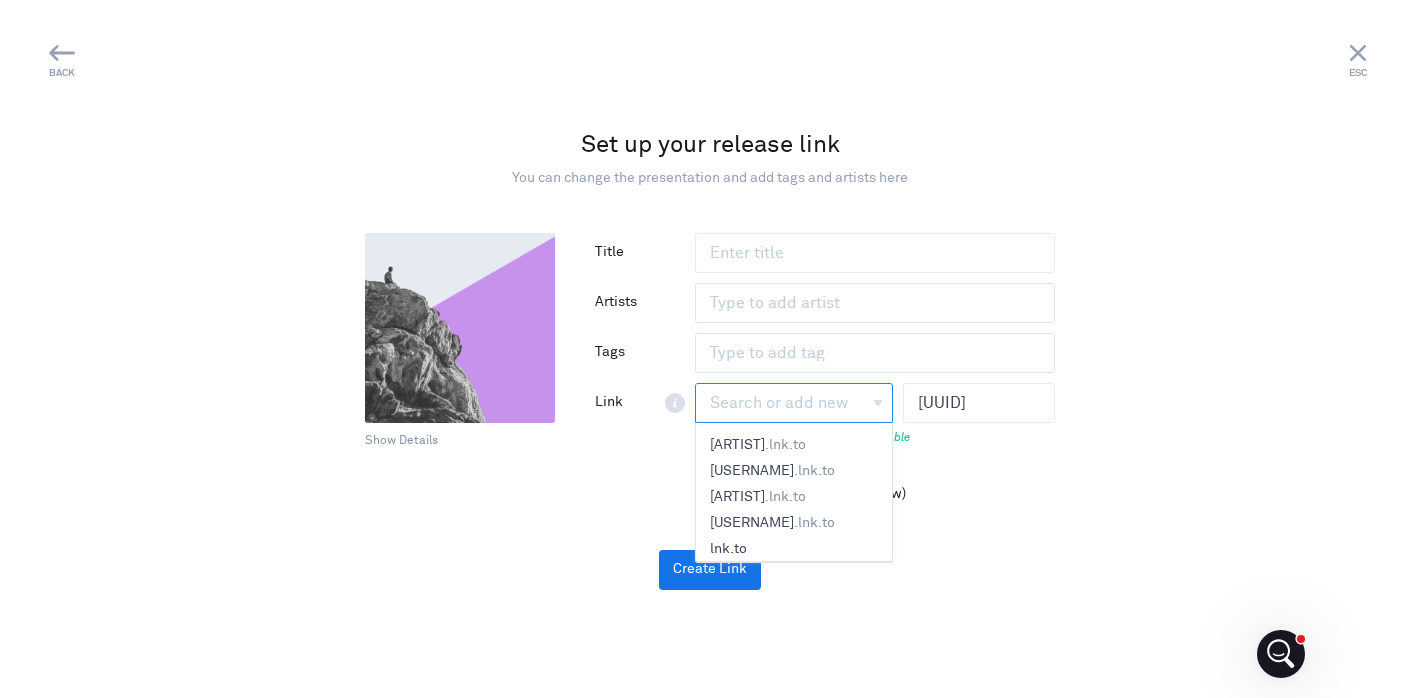 click on ".lnk.to" at bounding box center [785, 445] 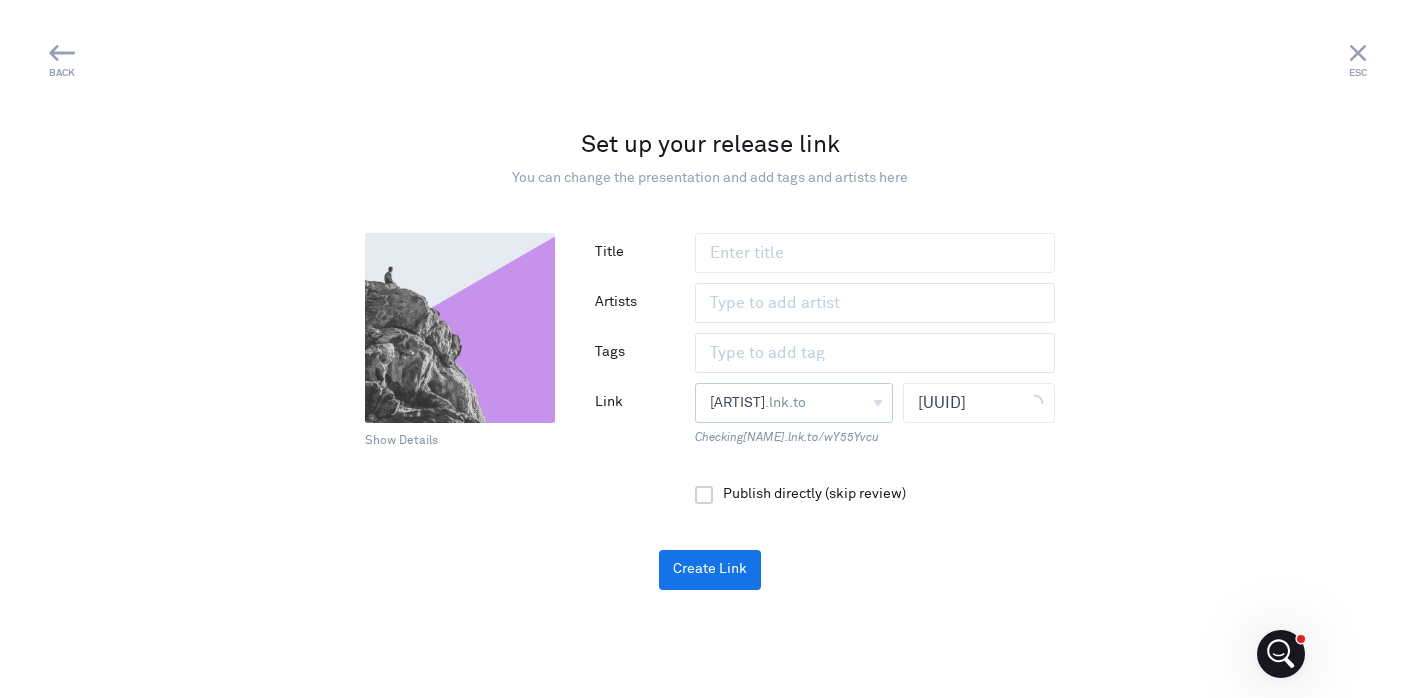 drag, startPoint x: 891, startPoint y: 410, endPoint x: 867, endPoint y: 410, distance: 24 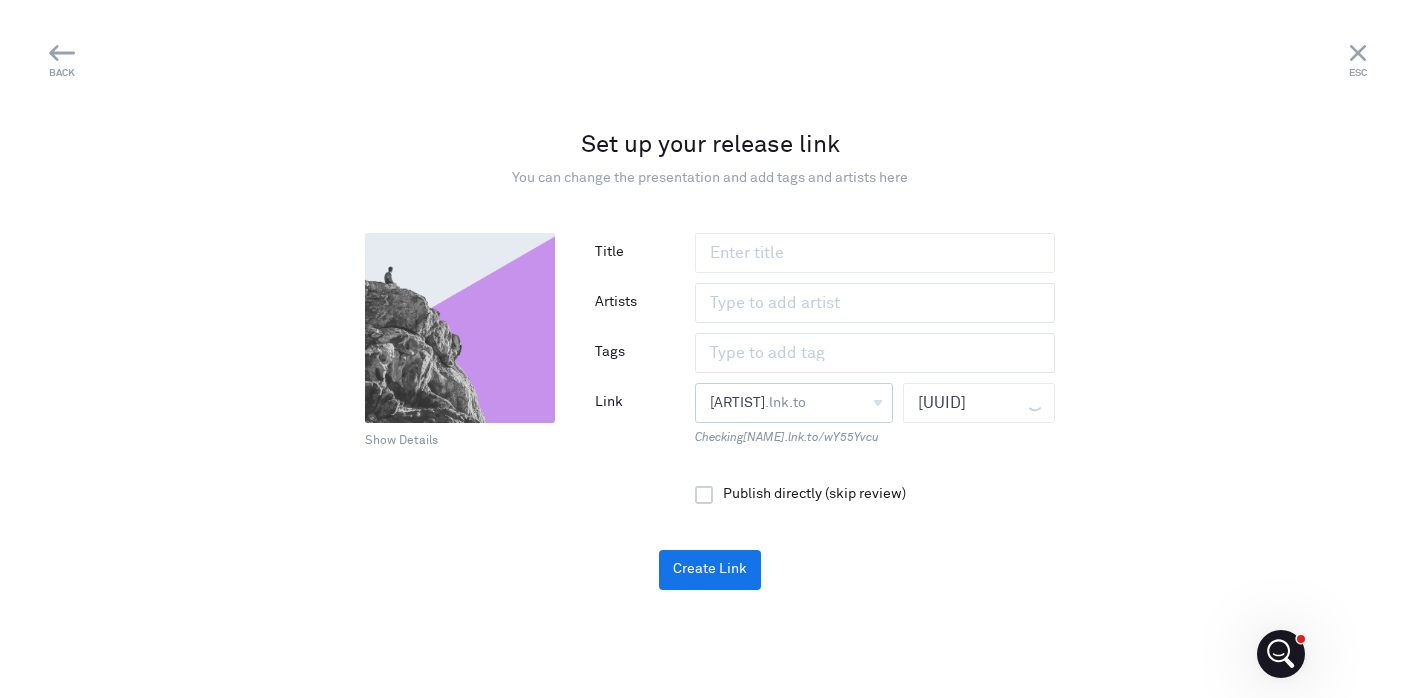 click on "[USERNAME]
.lnk.to
[USERNAME]
[USERNAME]
.lnk.to
[UUID]" at bounding box center [875, 403] 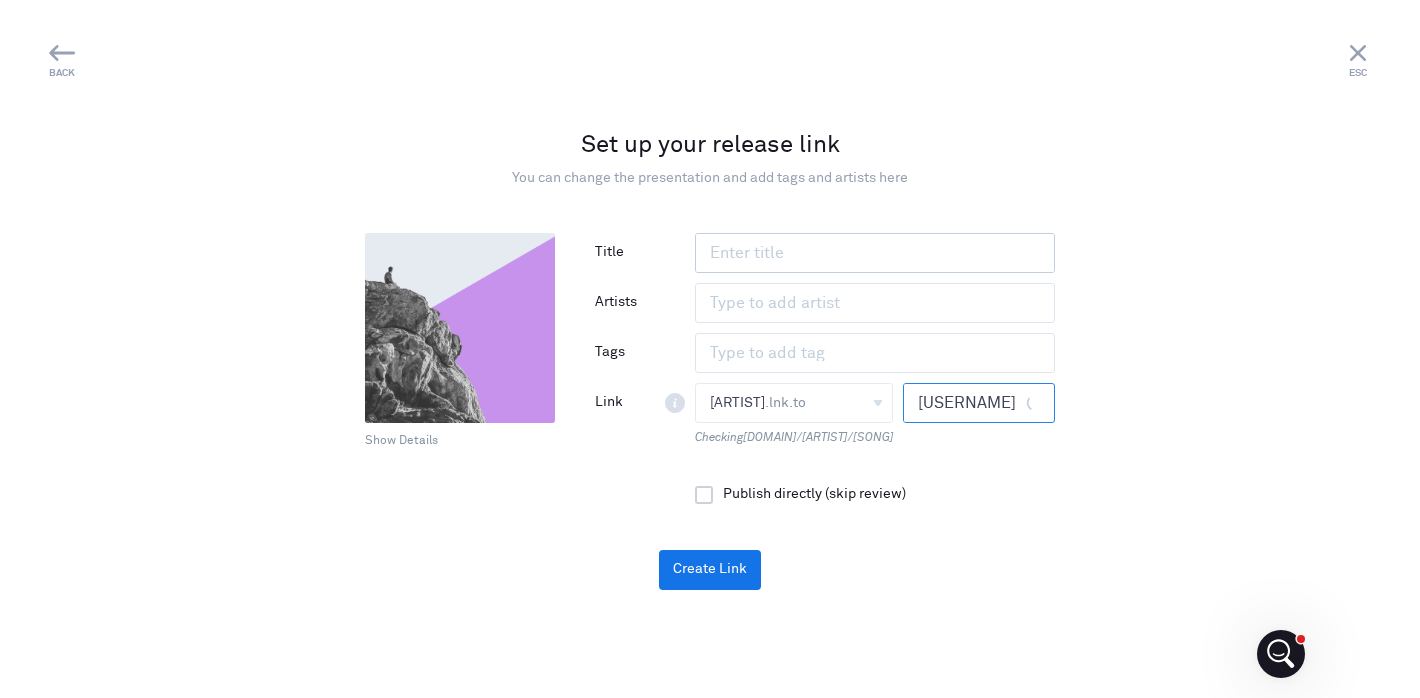 type on "[USERNAME]" 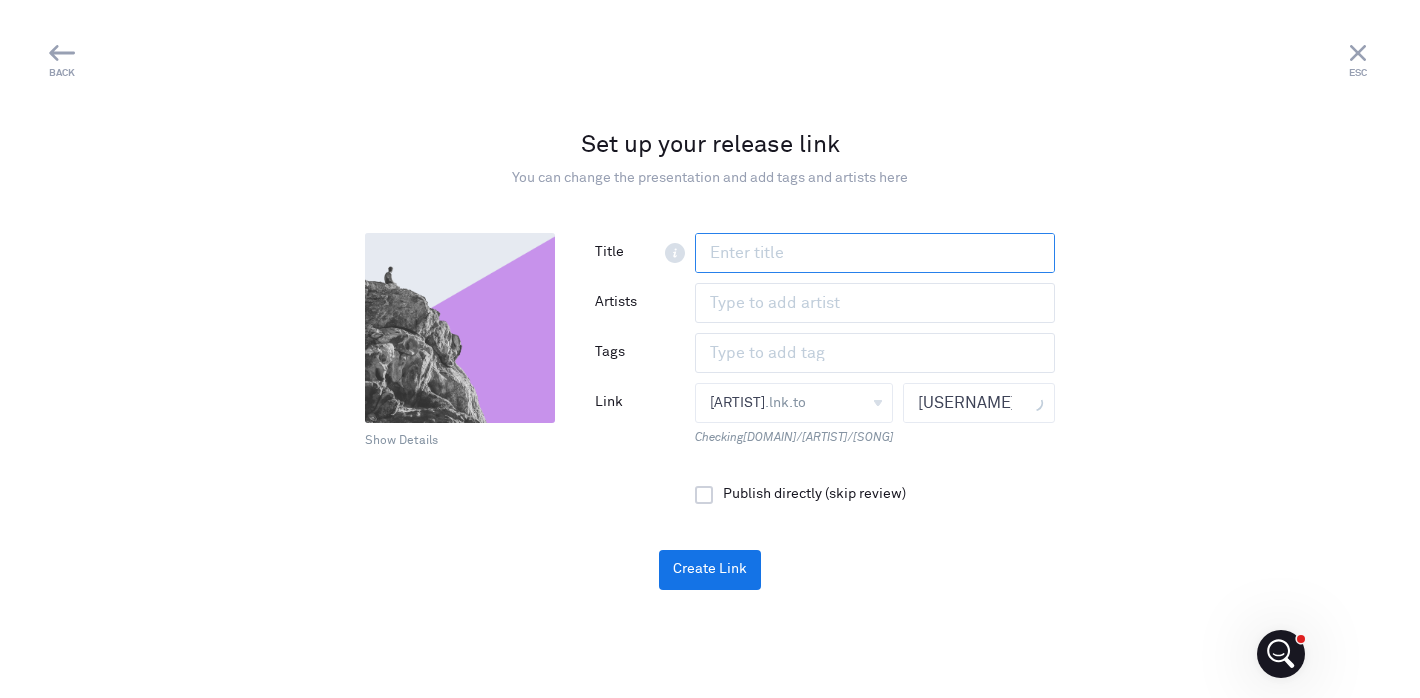 click at bounding box center (875, 253) 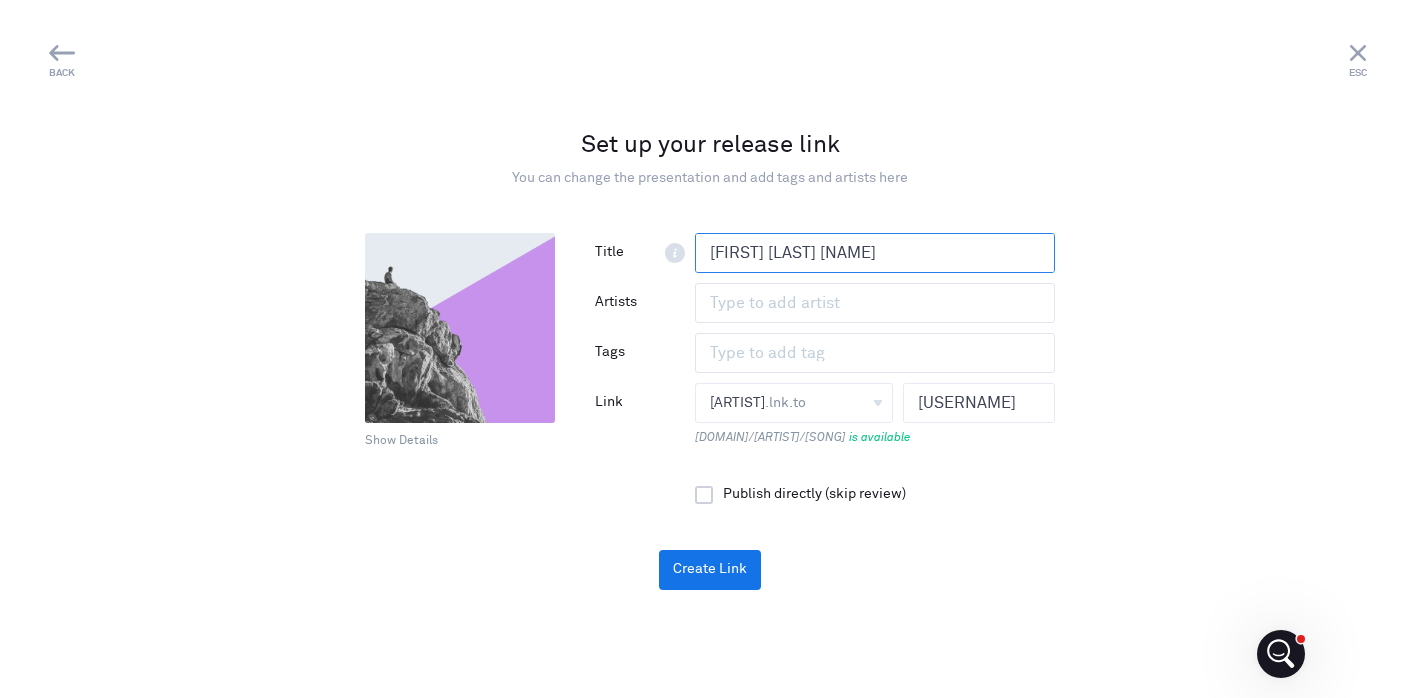 type on "[FIRST] [LAST] [NAME]" 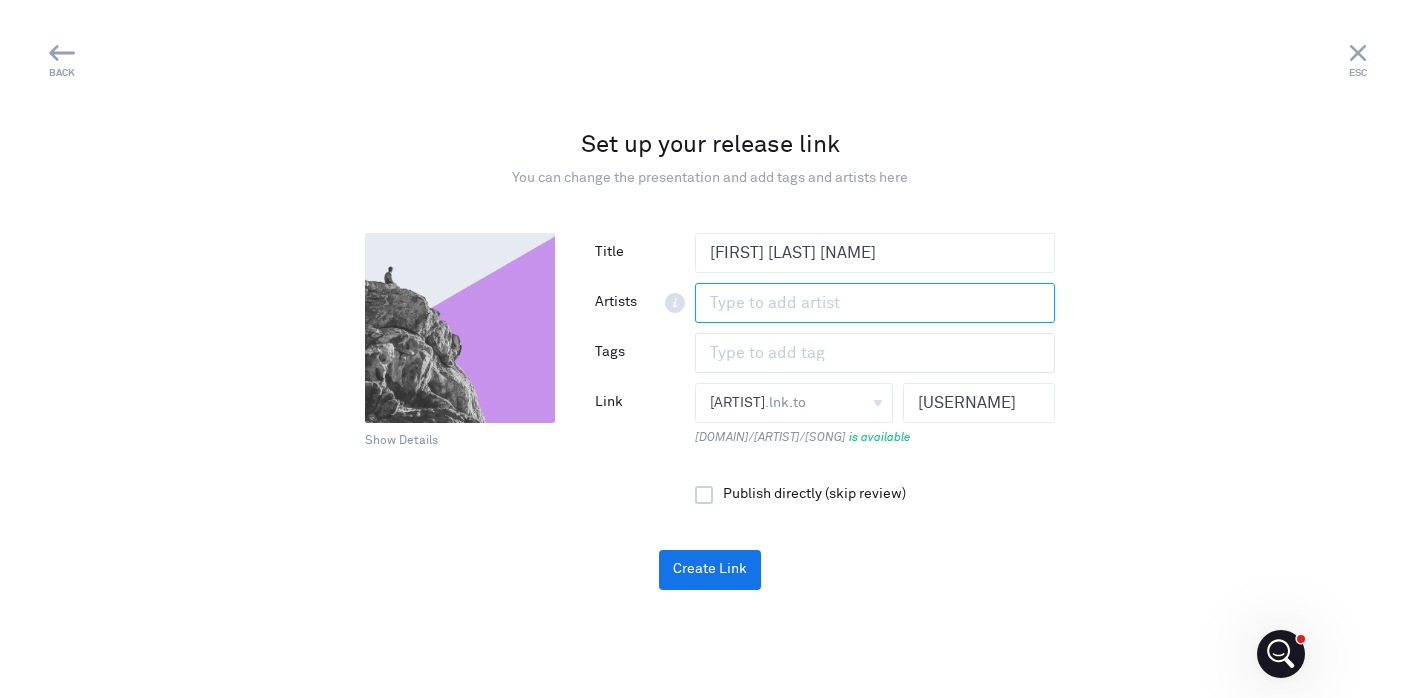 click at bounding box center [856, 303] 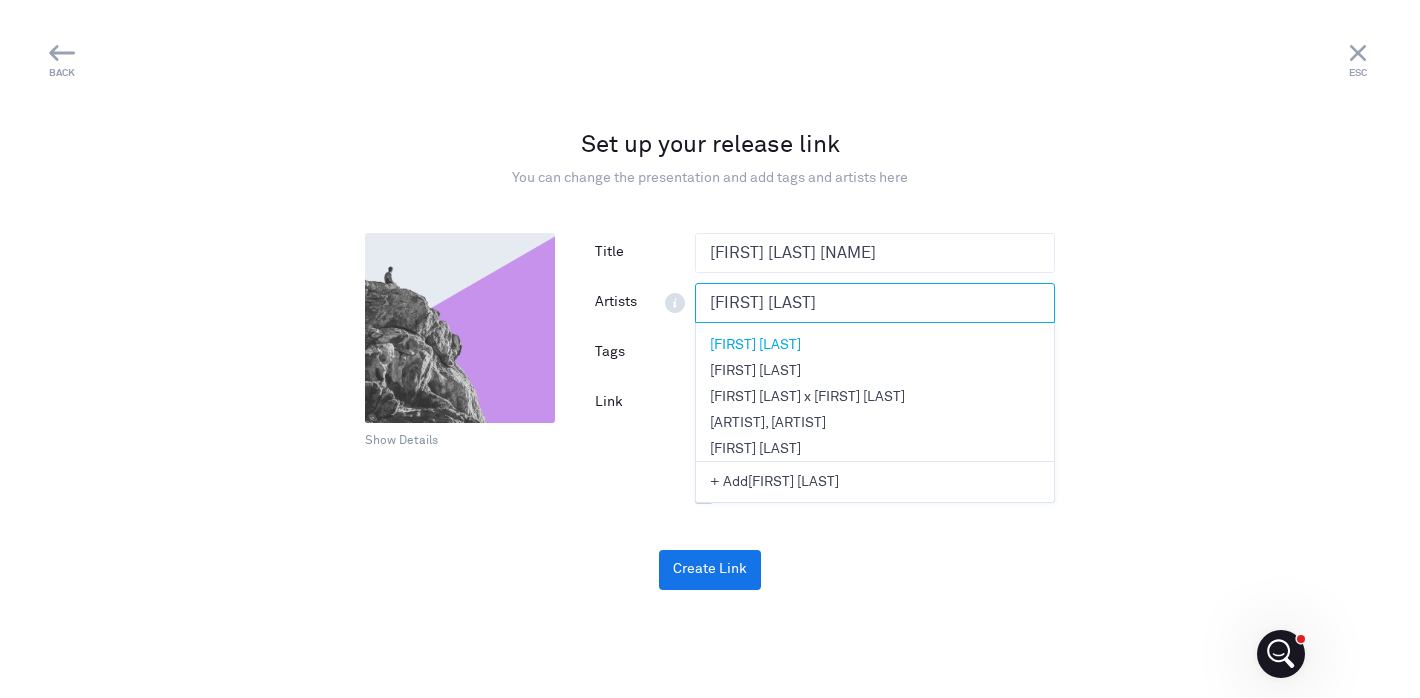 type on "[FIRST] [LAST]" 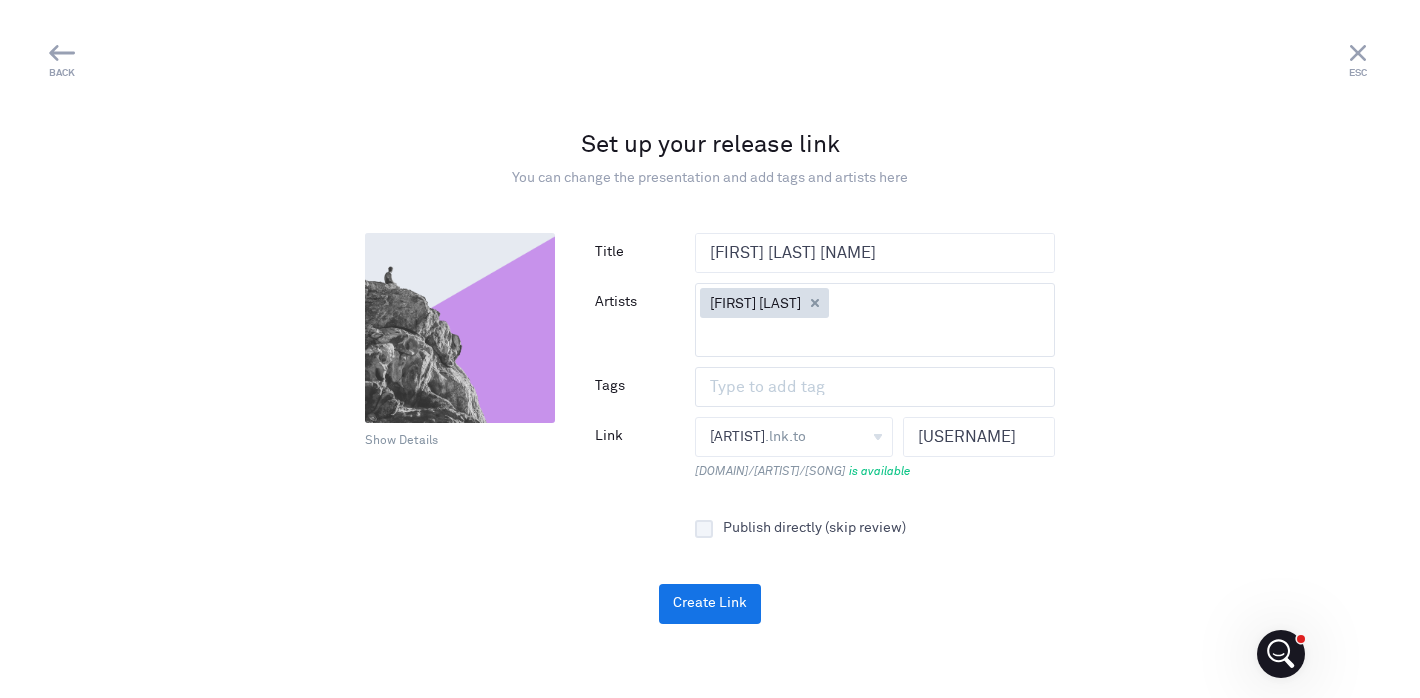 click on "Publish directly (skip review)" at bounding box center (704, 529) 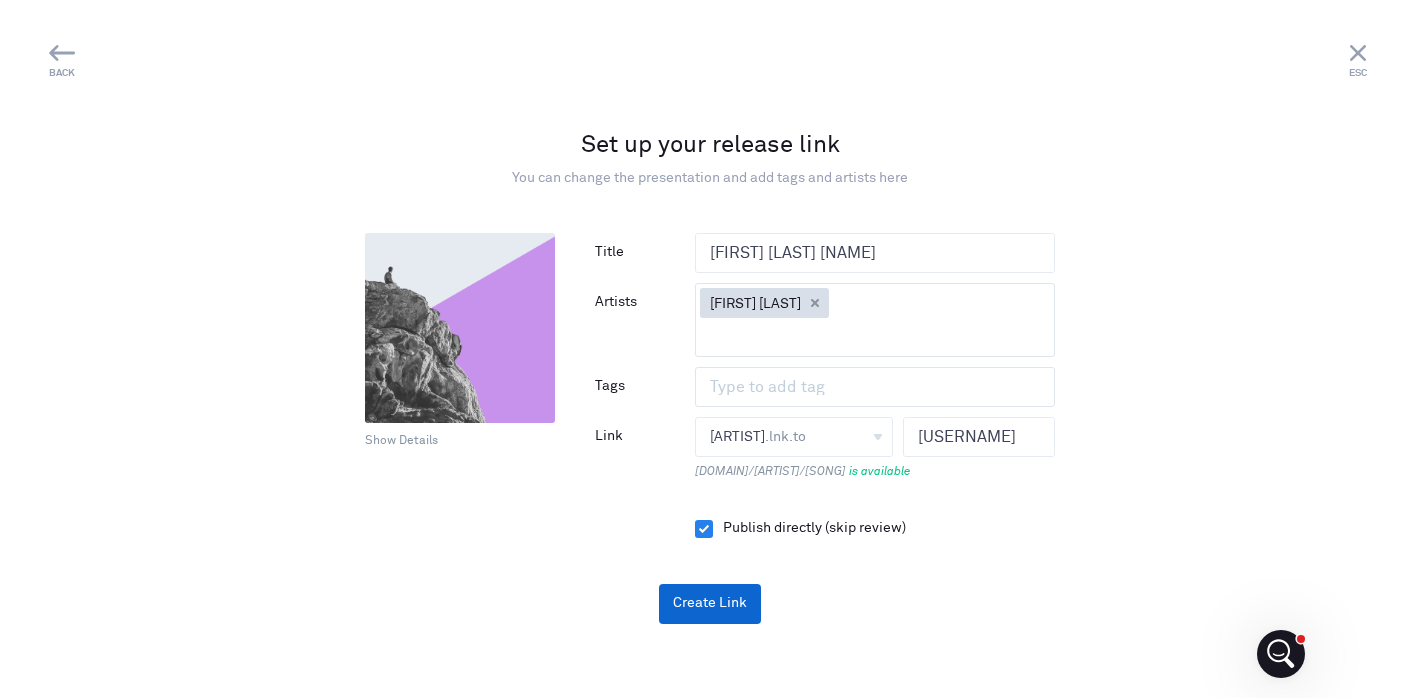 click on "Create Link" at bounding box center (710, 604) 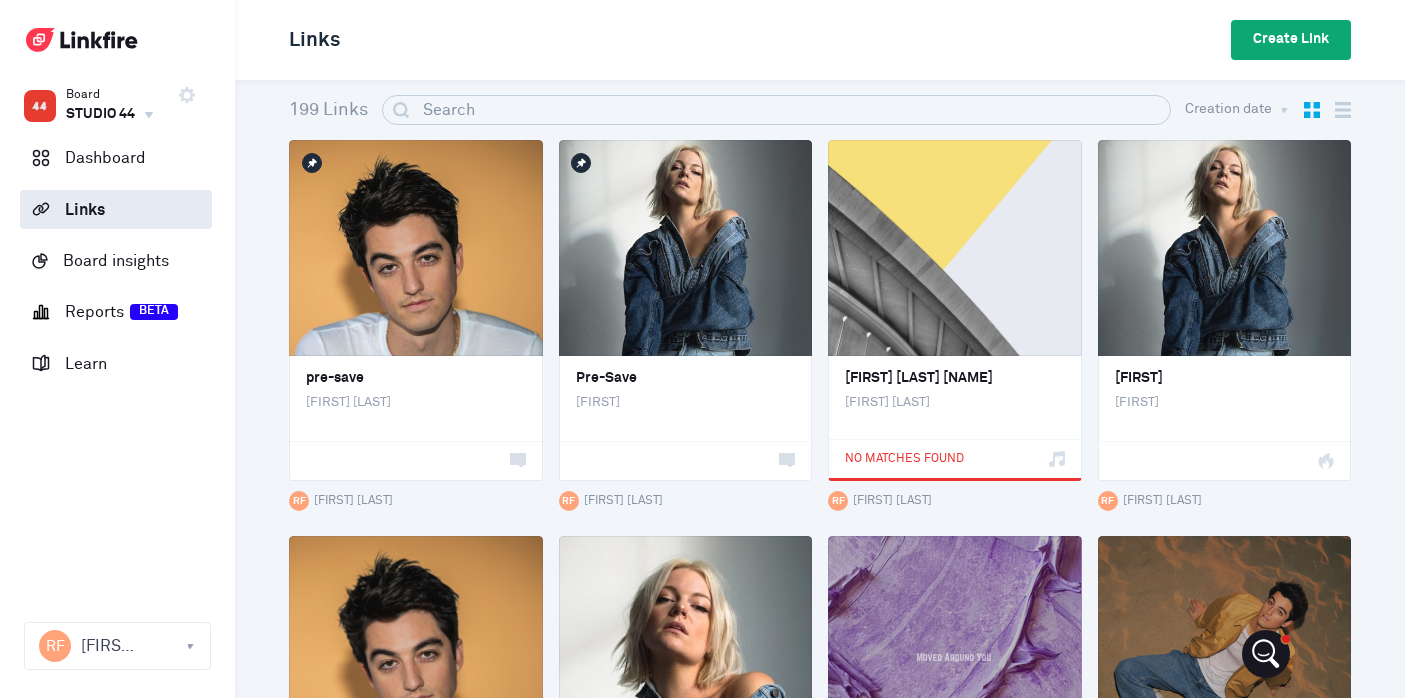 click on "Create Link" at bounding box center (1291, 40) 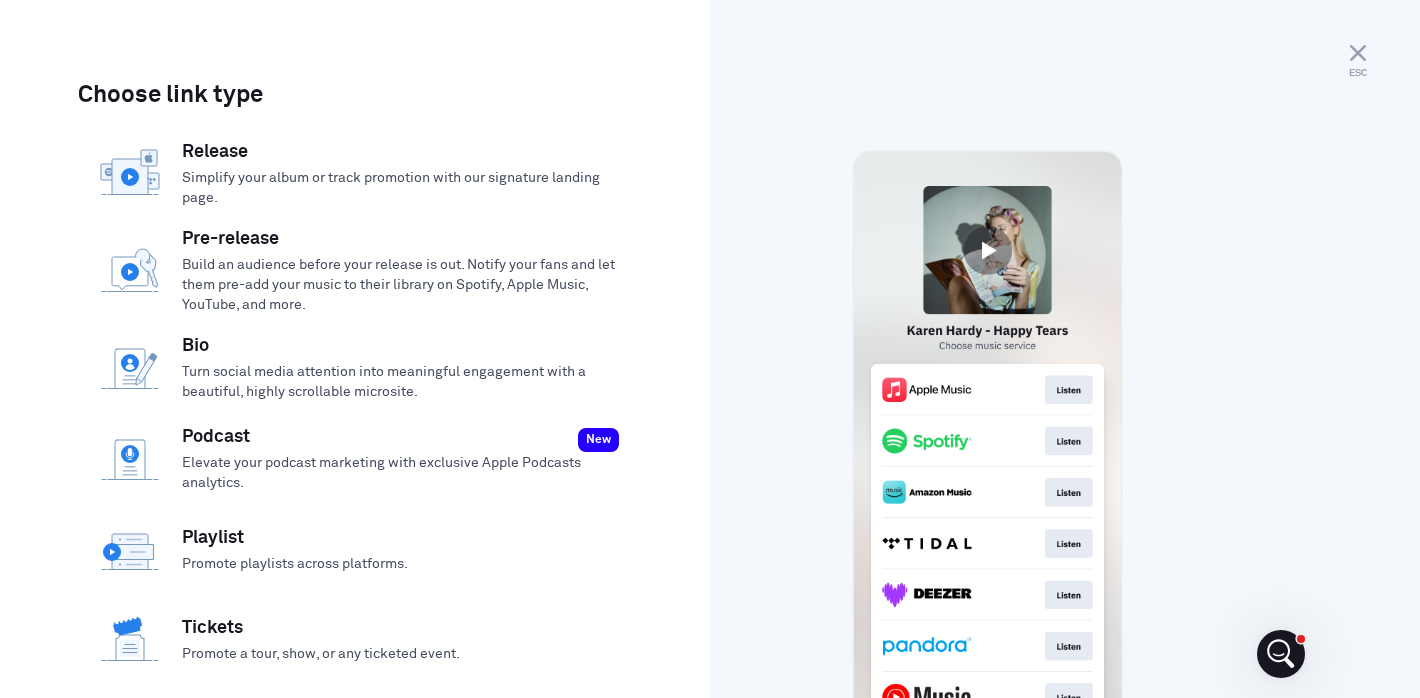 click on "Simplify your album or track promotion with our signature landing page." at bounding box center [401, 188] 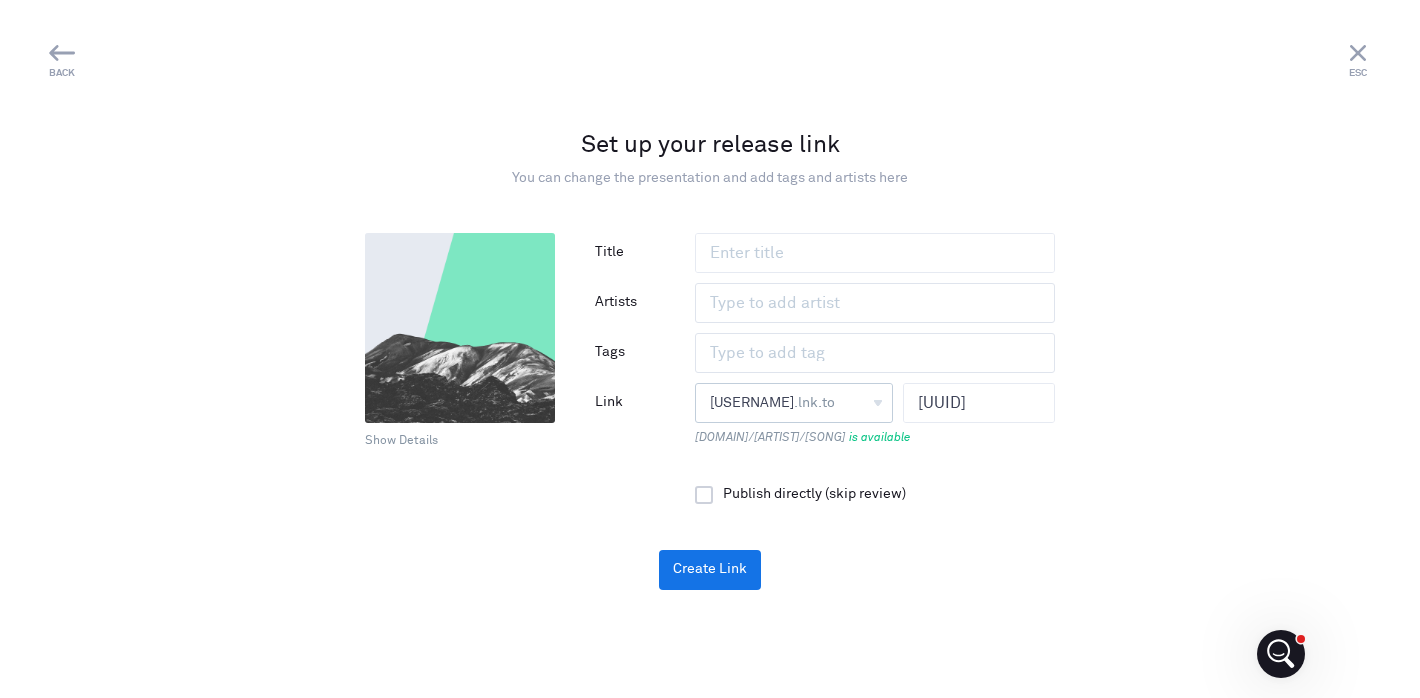 click on "[USERNAME]
.lnk.to
[USERNAME]" at bounding box center (794, 403) 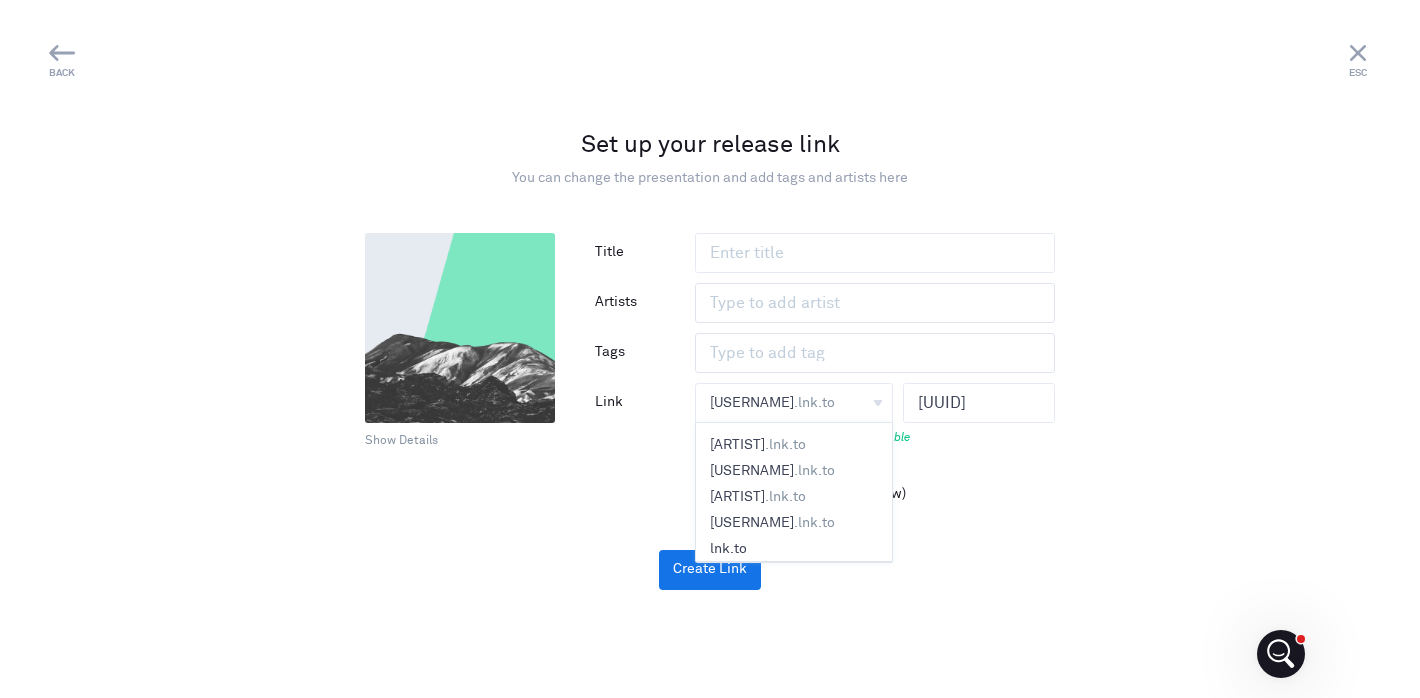 click on ".lnk.to" at bounding box center [785, 497] 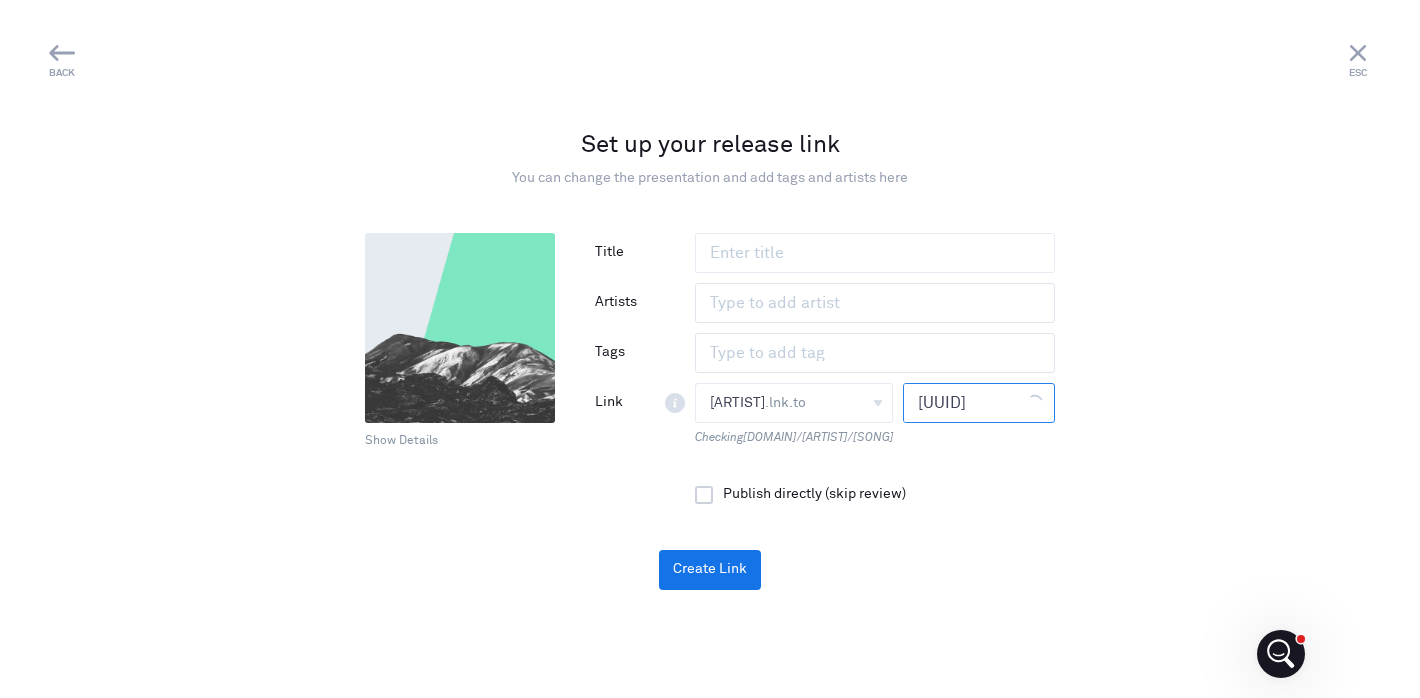 click on "[UUID]" at bounding box center [965, 403] 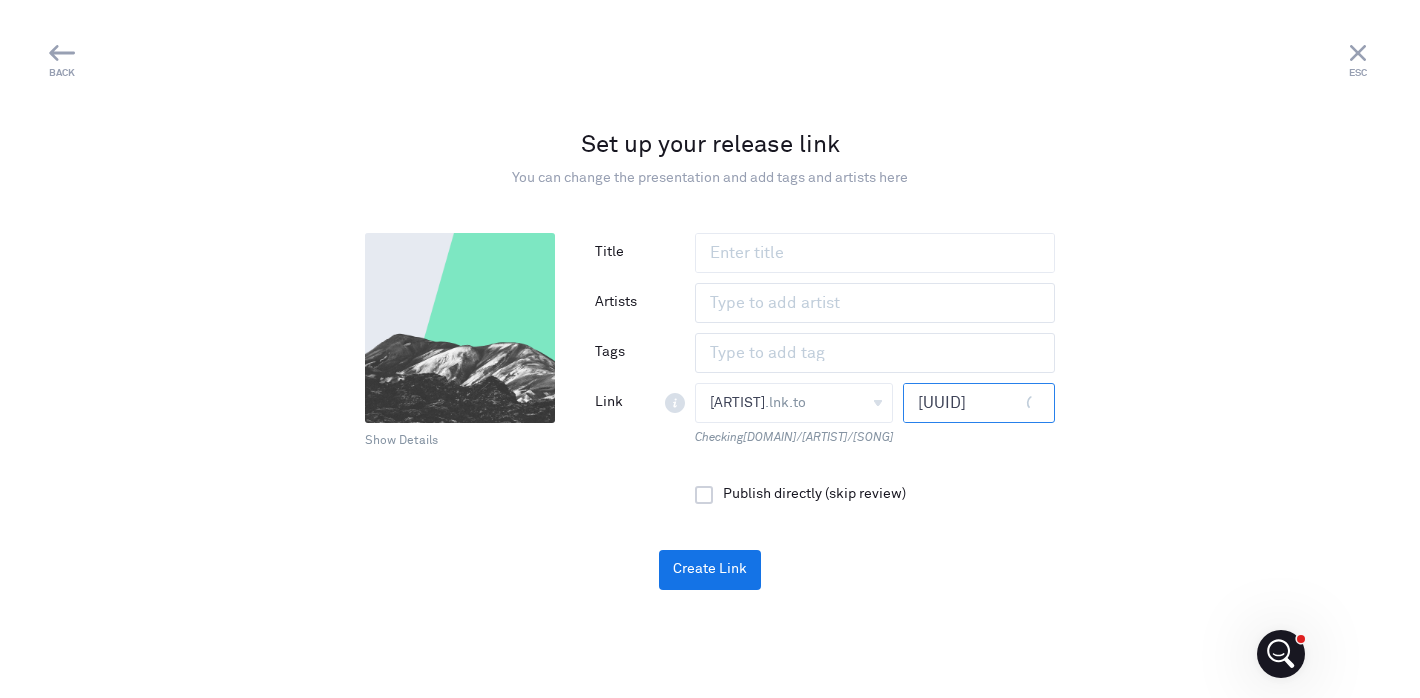 click on "[UUID]" at bounding box center [965, 403] 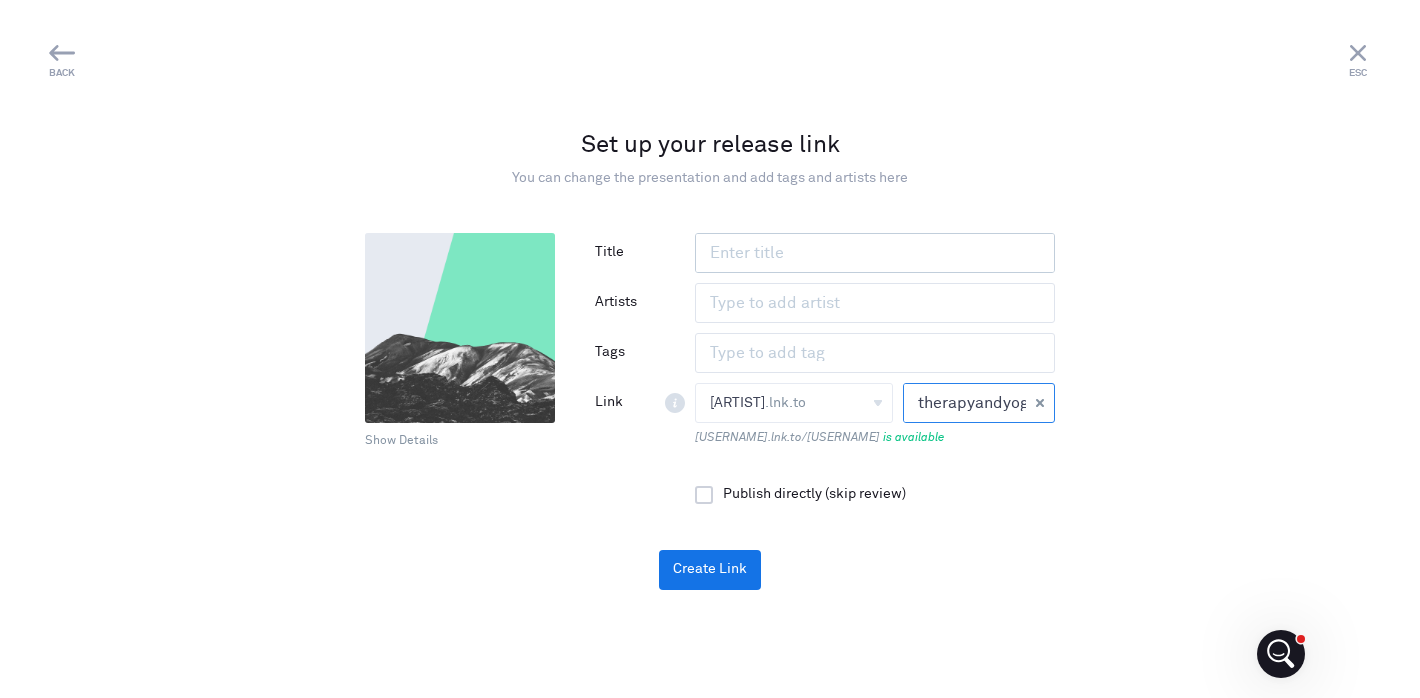 type on "therapyandyoga" 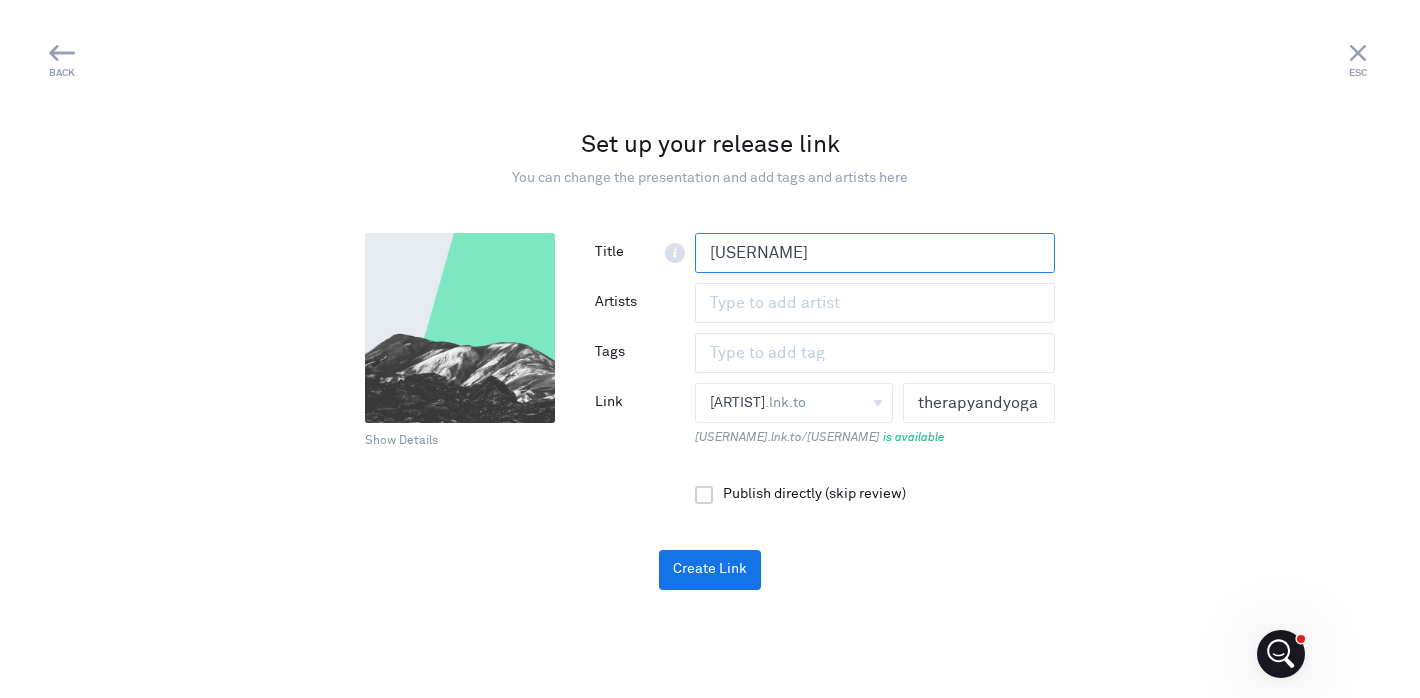 click on "[USERNAME]" at bounding box center [875, 253] 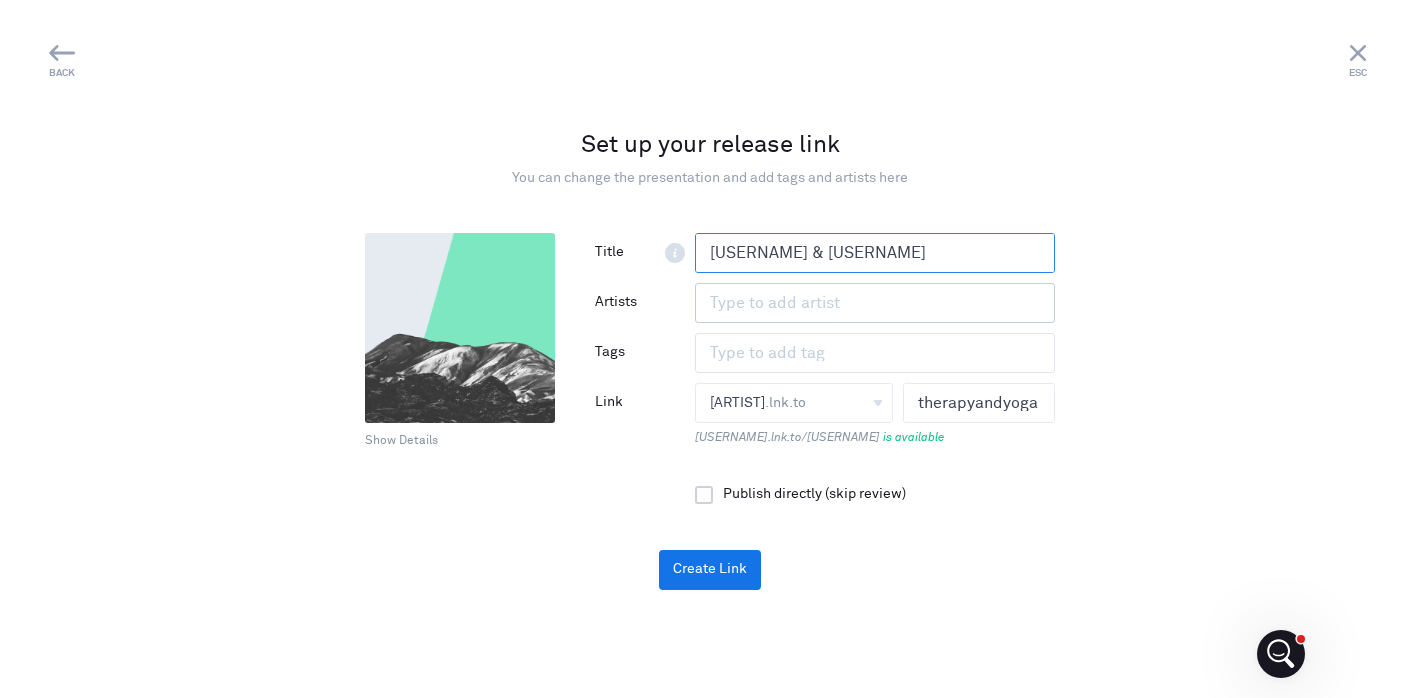 type on "[USERNAME] & [USERNAME]" 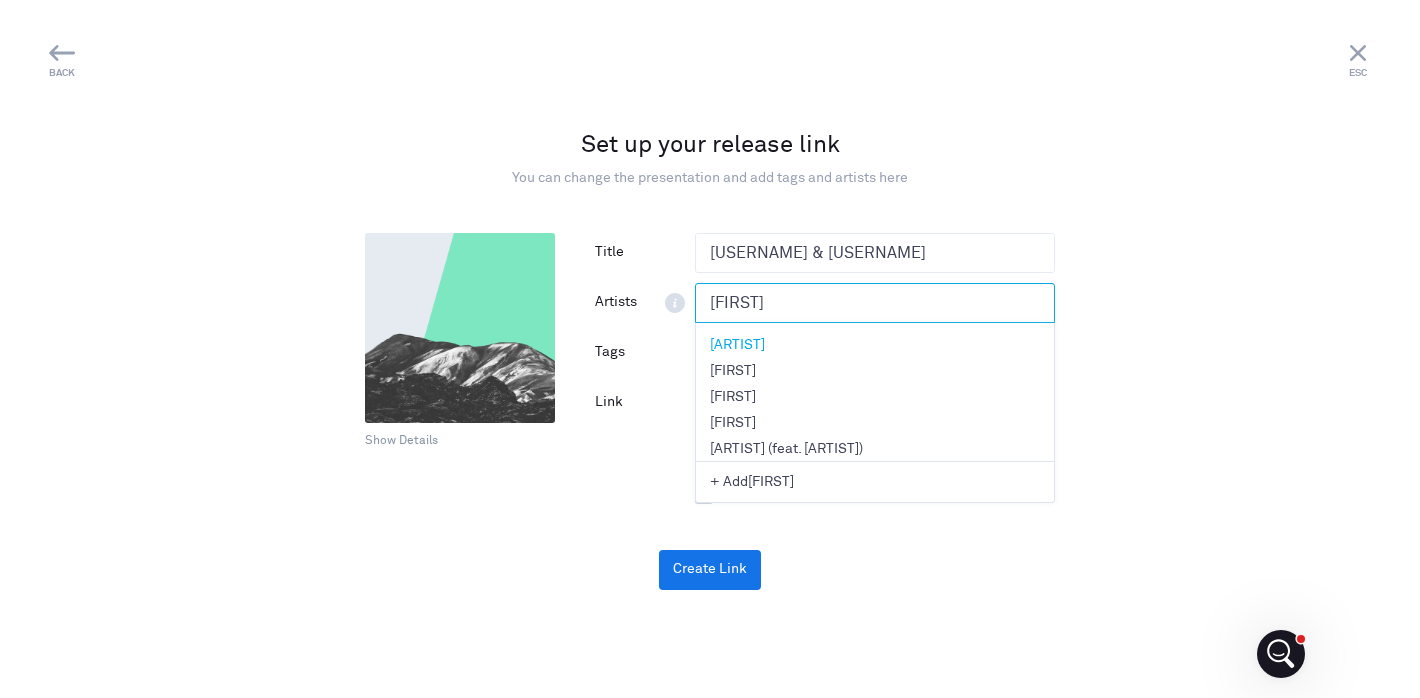 type on "[FIRST]" 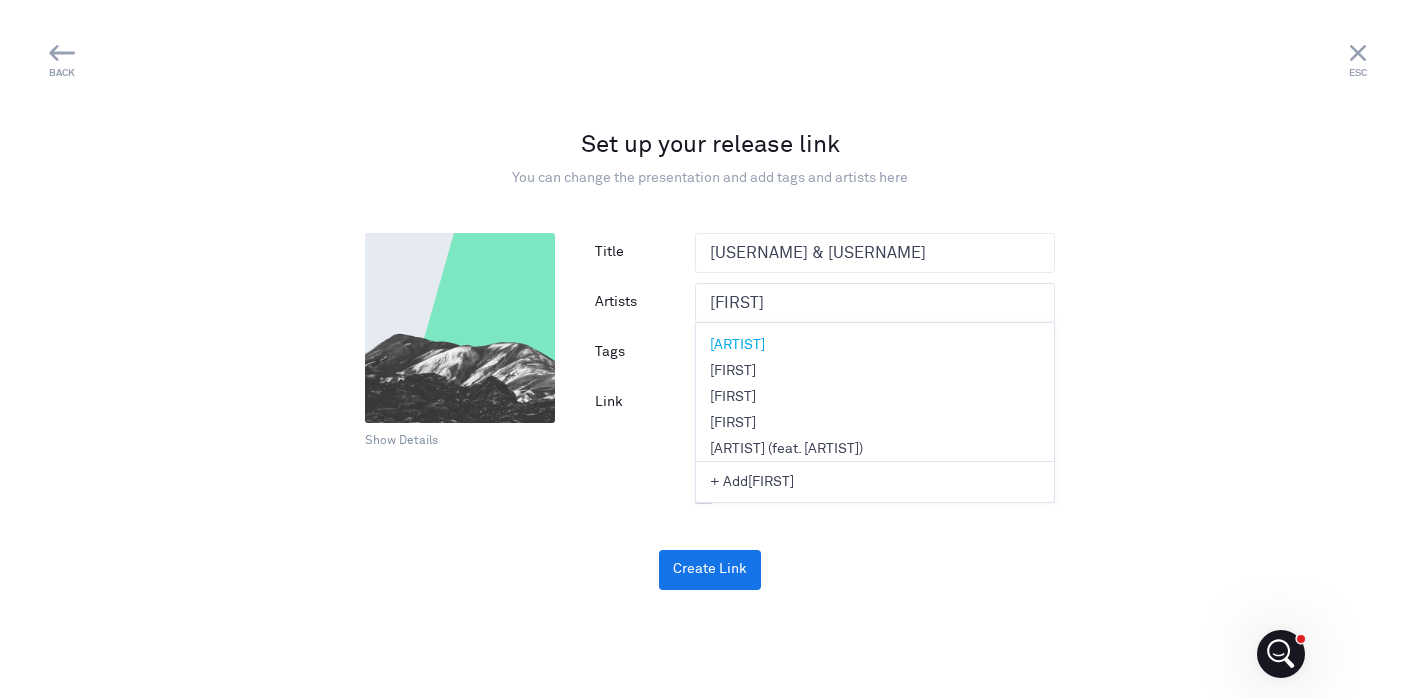 click on "[FIRST]" at bounding box center (875, 371) 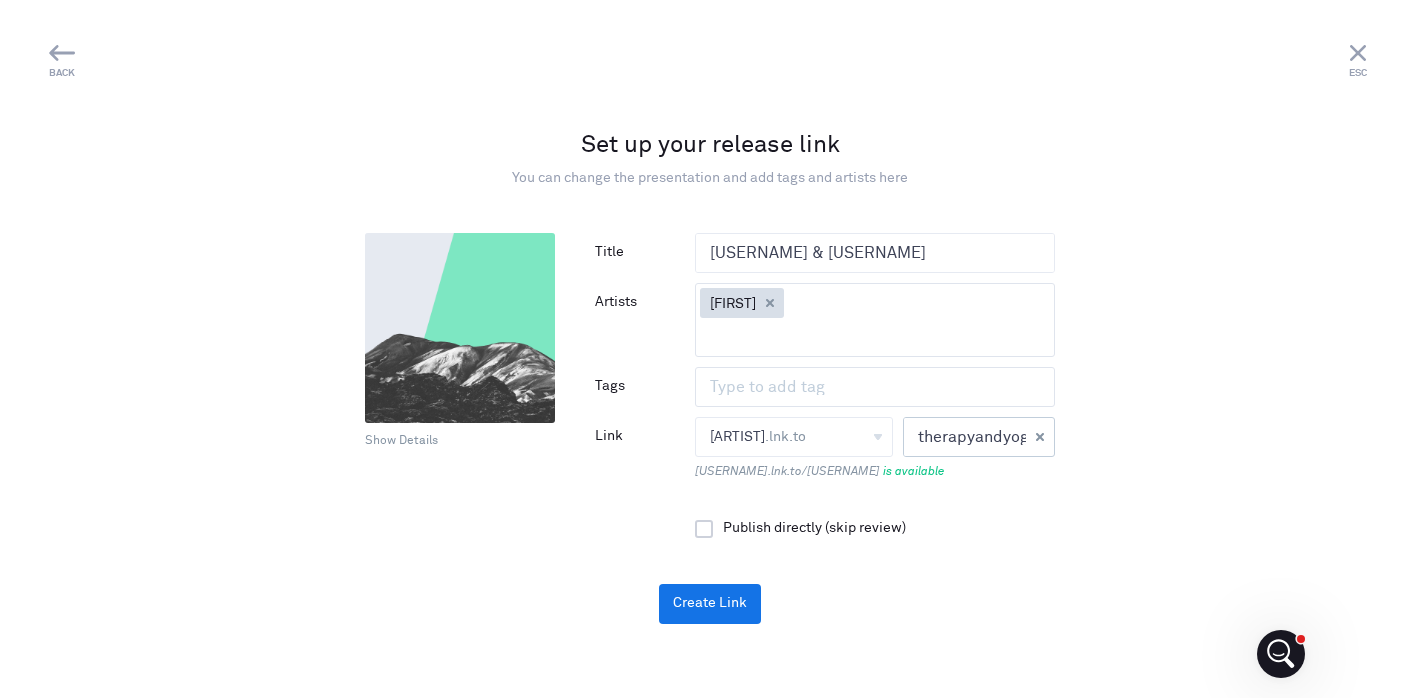 click on "therapyandyoga" at bounding box center (965, 437) 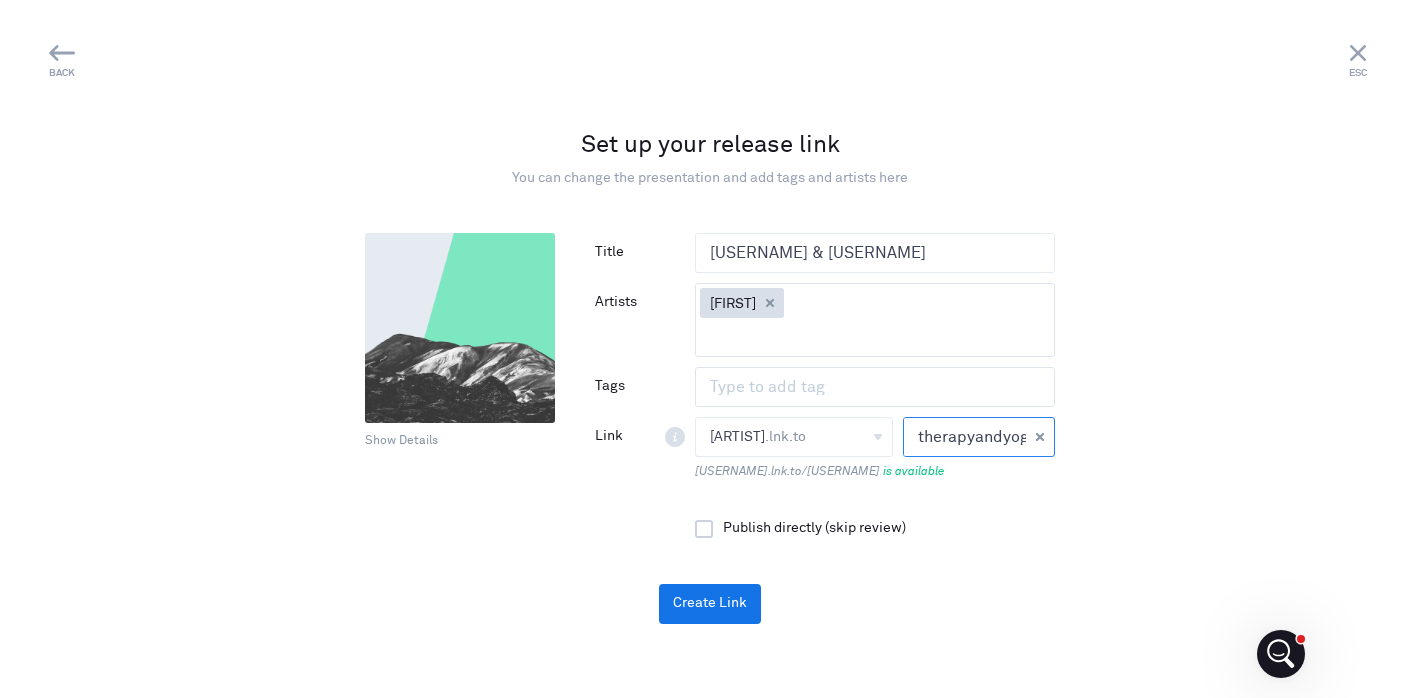 click on "therapyandyoga" at bounding box center [965, 437] 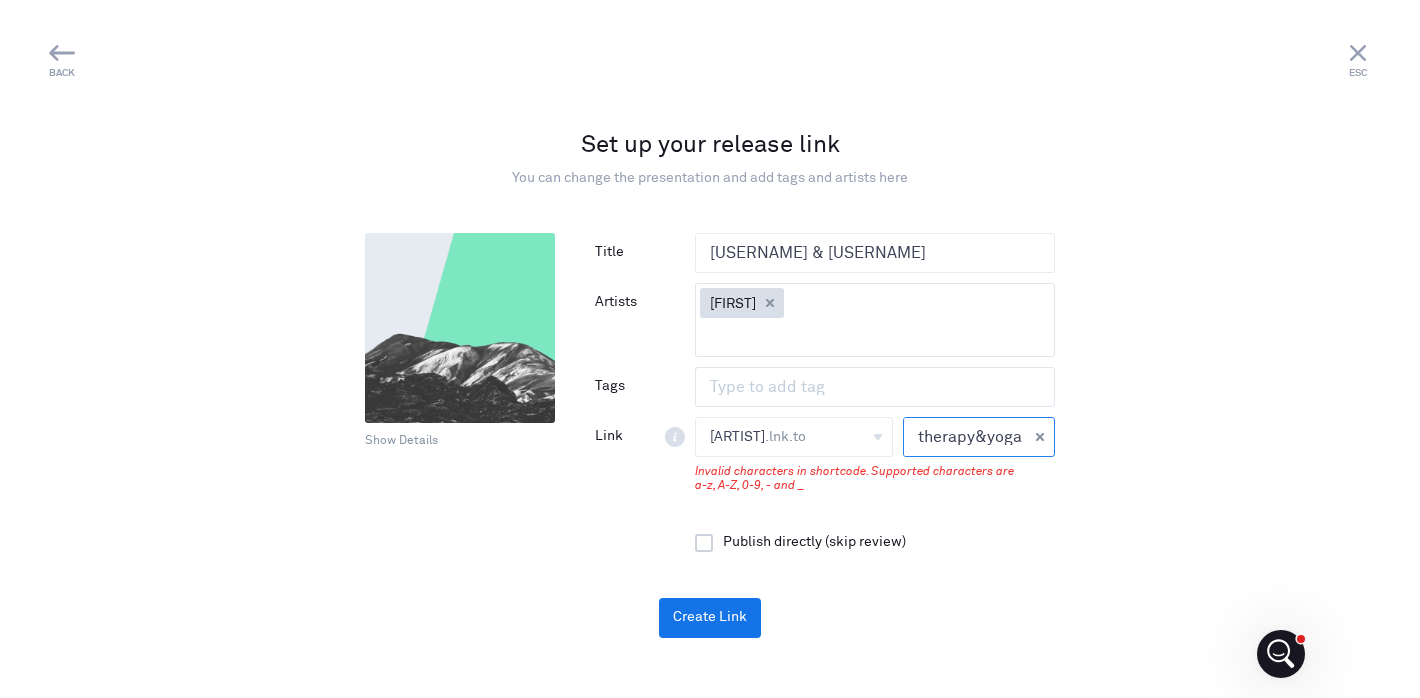 click on "therapy&yoga" at bounding box center [965, 437] 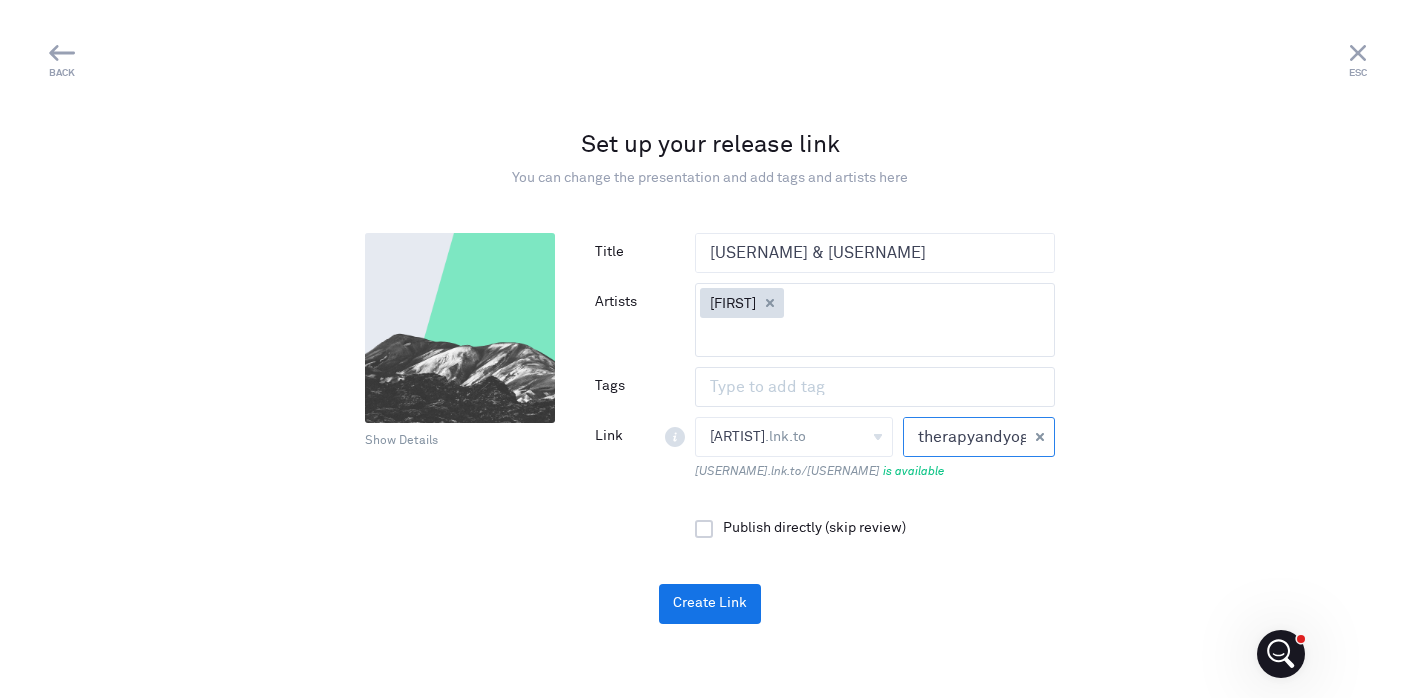 click on "Publish directly (skip review)" at bounding box center [875, 529] 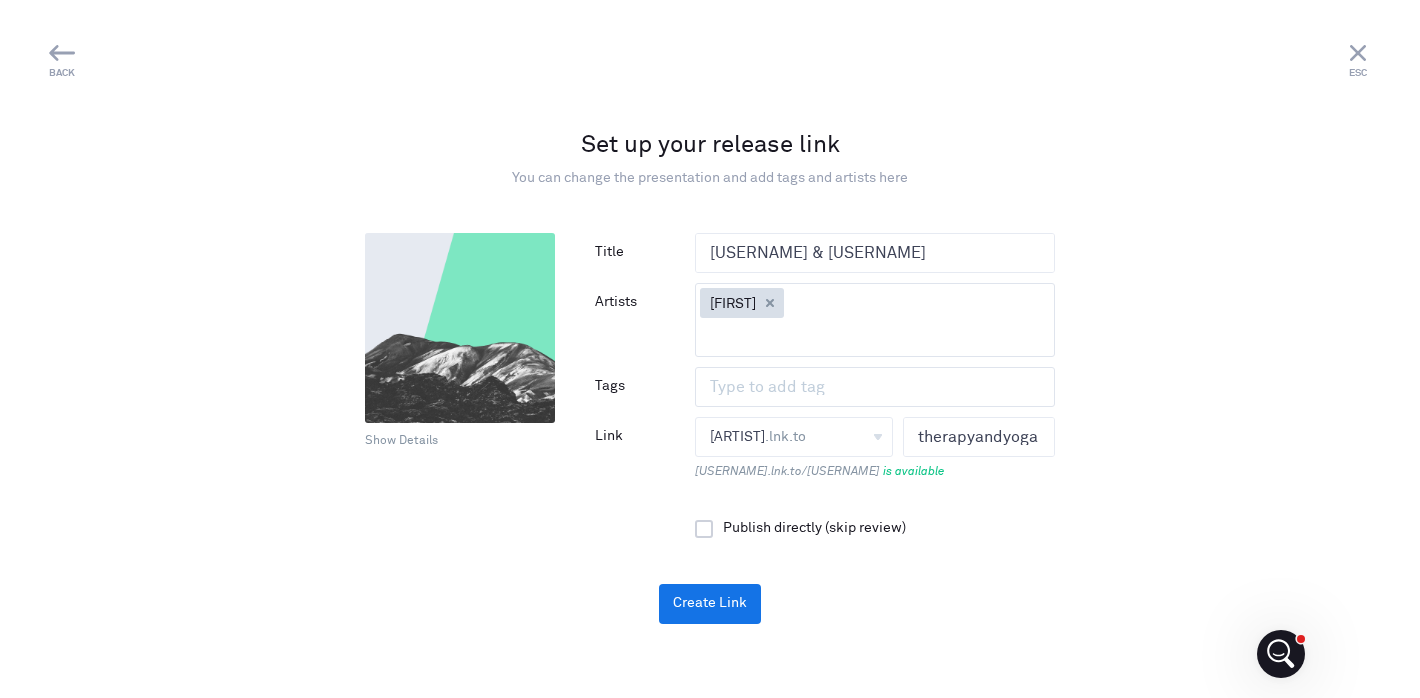 click on "Publish directly (skip review)" at bounding box center (875, 529) 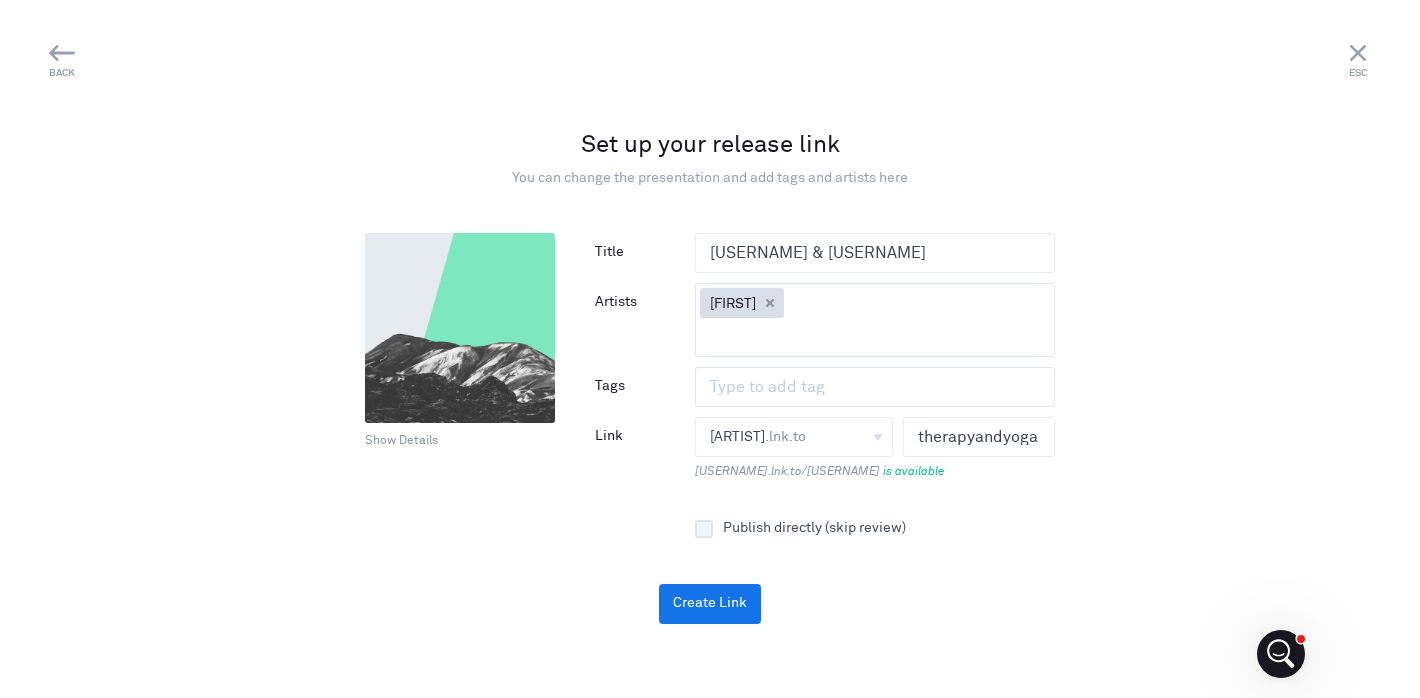 click on "Publish directly (skip review)" at bounding box center [704, 529] 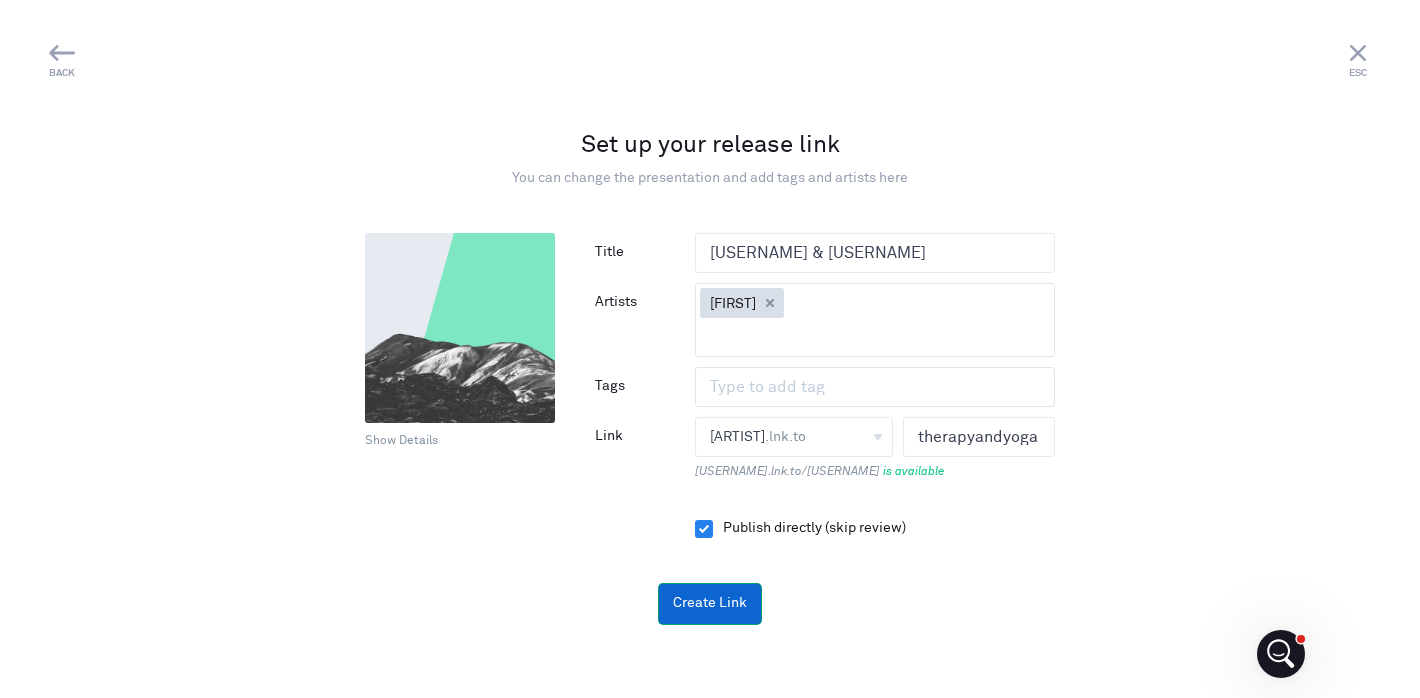 click on "Create Link" at bounding box center [710, 604] 